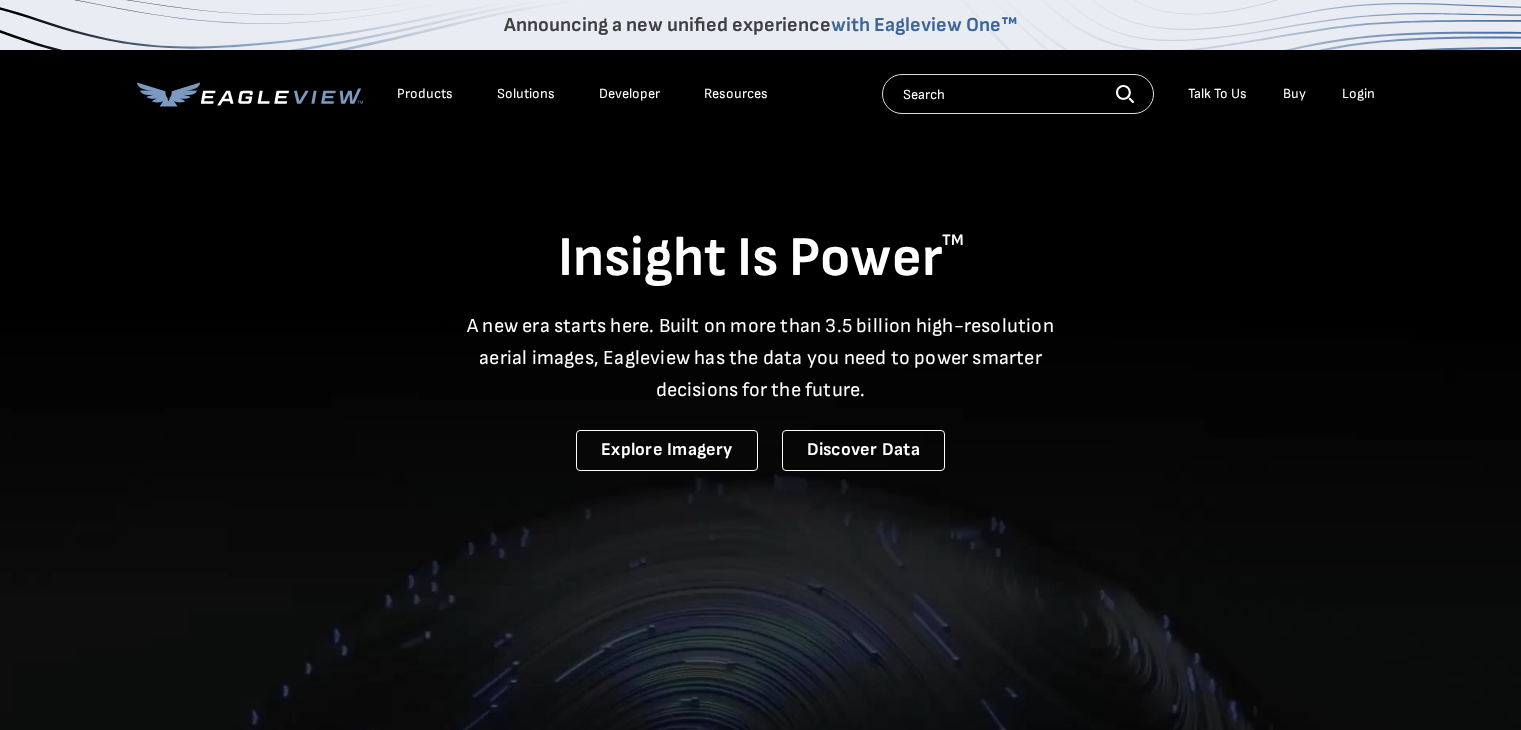scroll, scrollTop: 0, scrollLeft: 0, axis: both 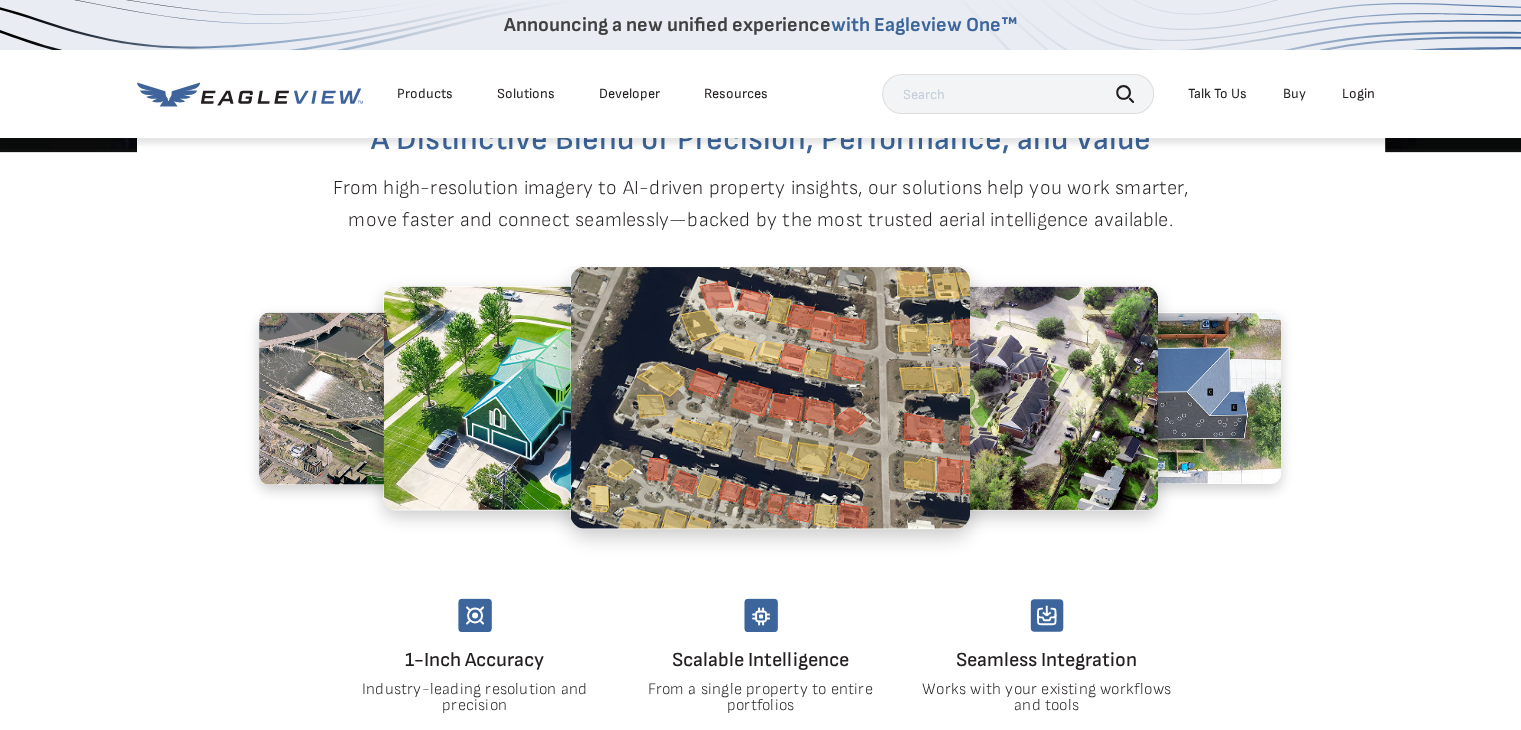 click on "Login" at bounding box center (1358, 94) 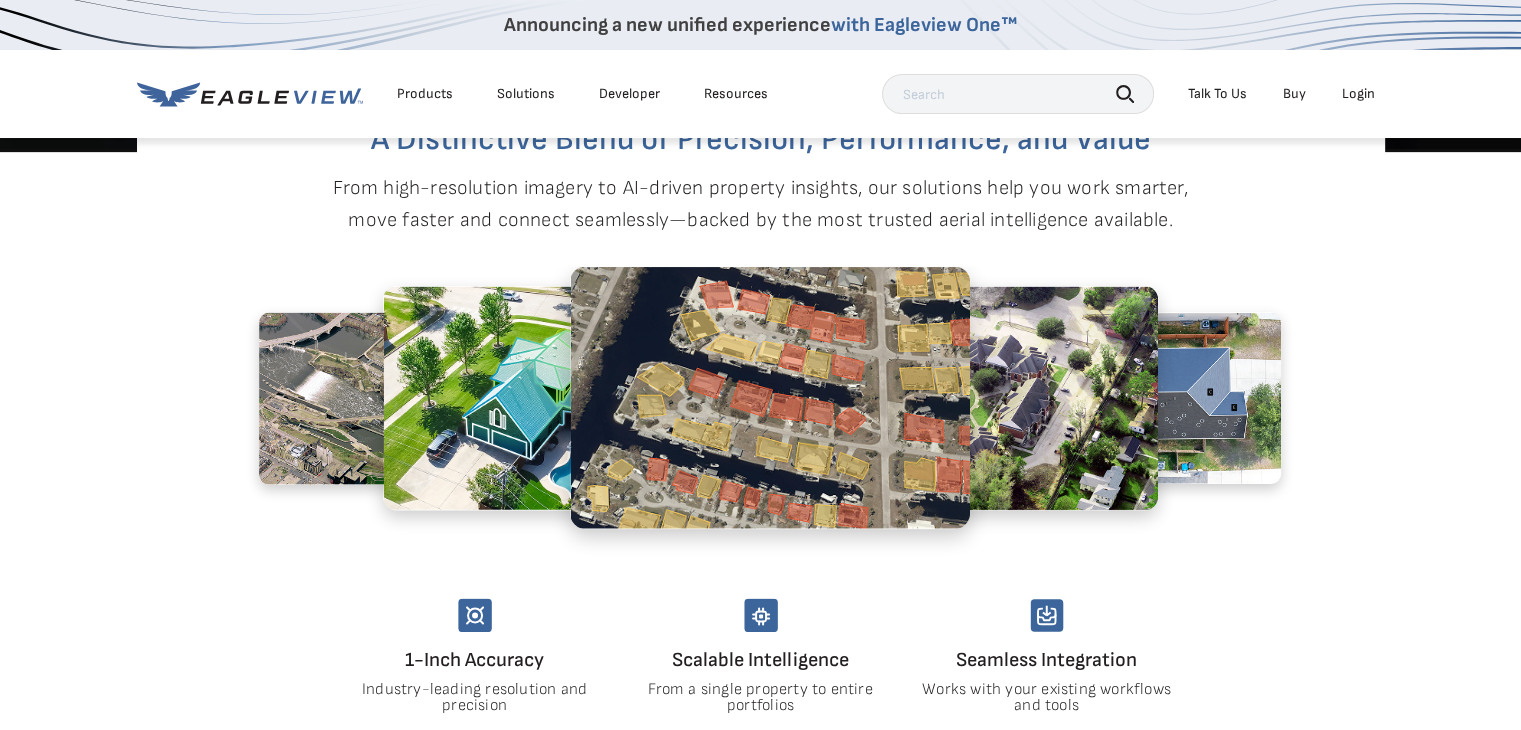click on "Login" at bounding box center [1358, 94] 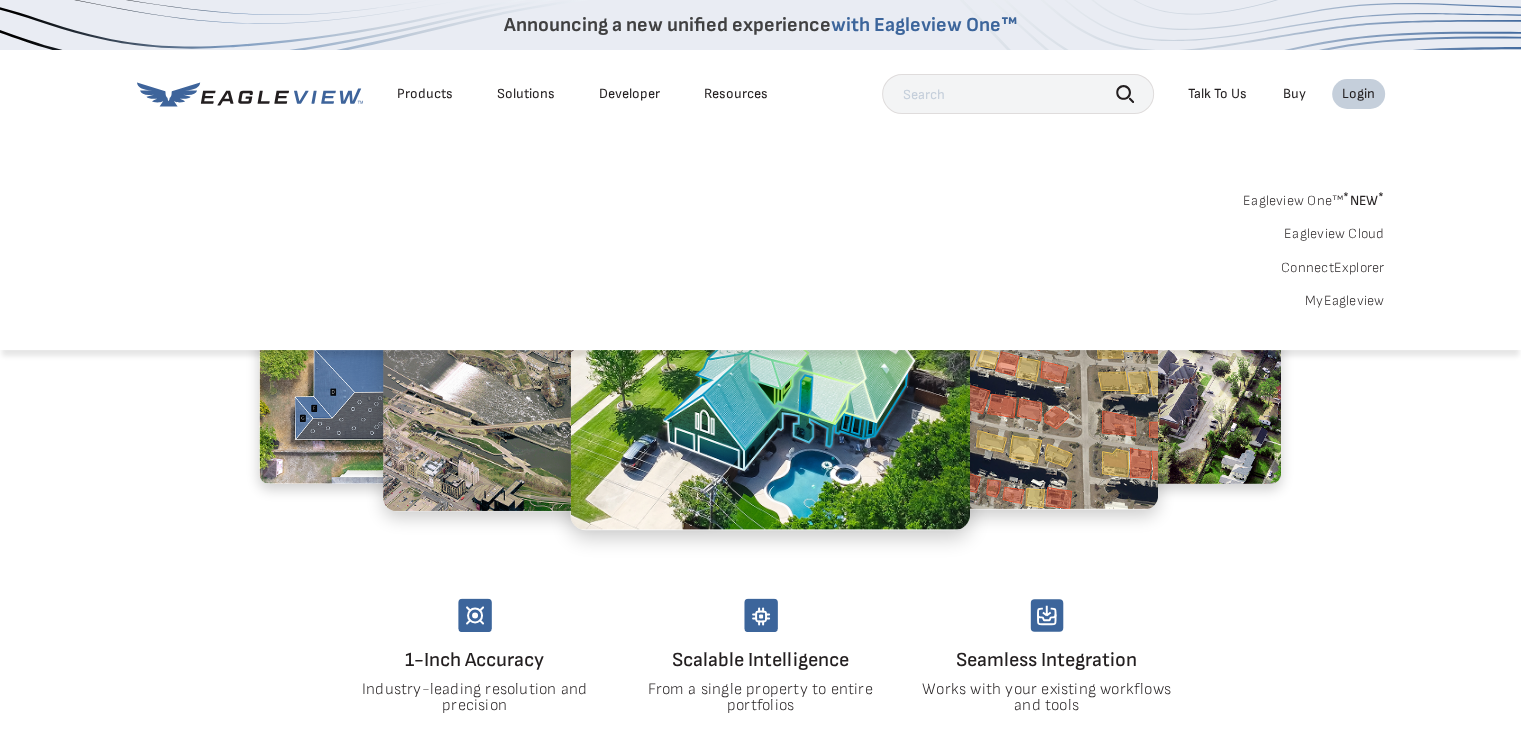 click on "Eagleview One™  * NEW *" at bounding box center (1314, 197) 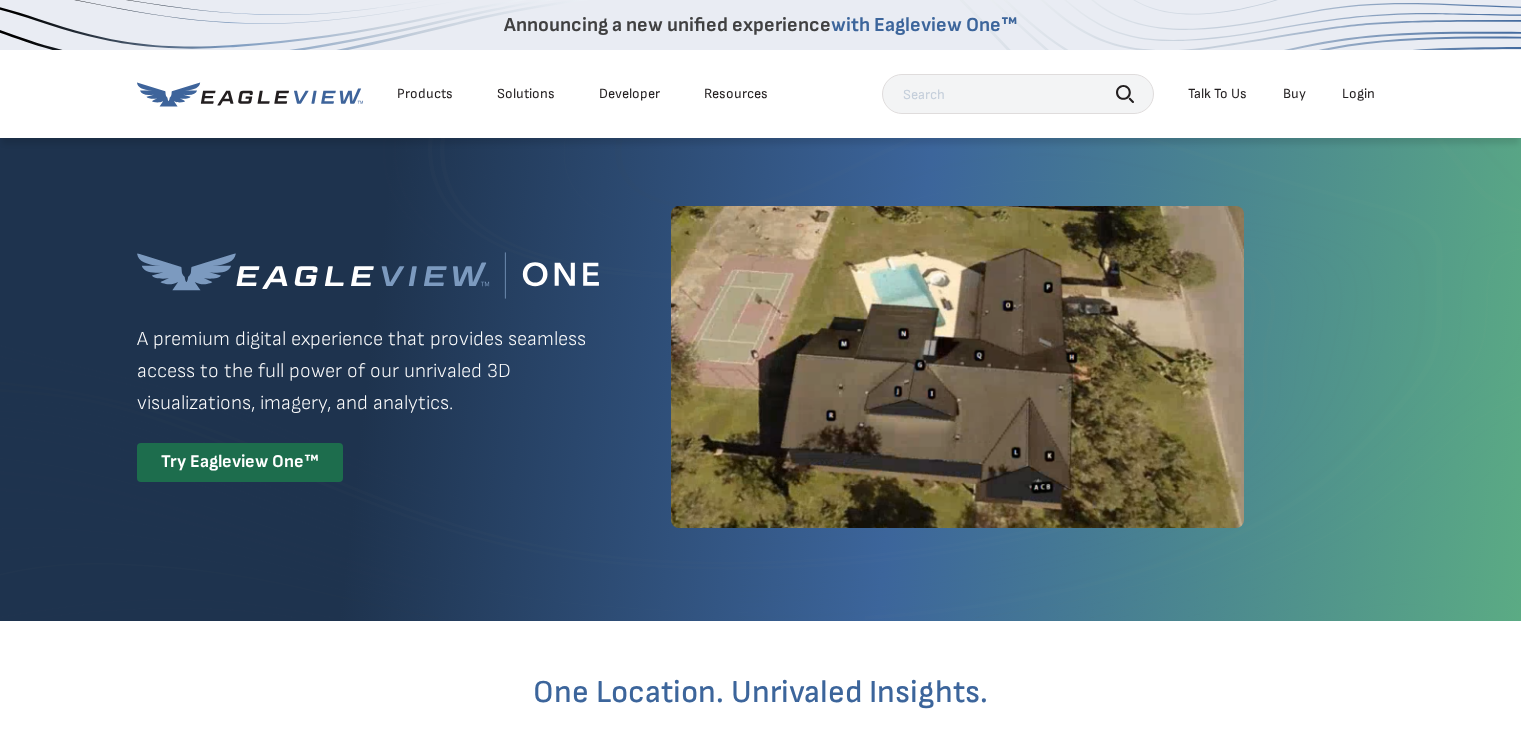 scroll, scrollTop: 0, scrollLeft: 0, axis: both 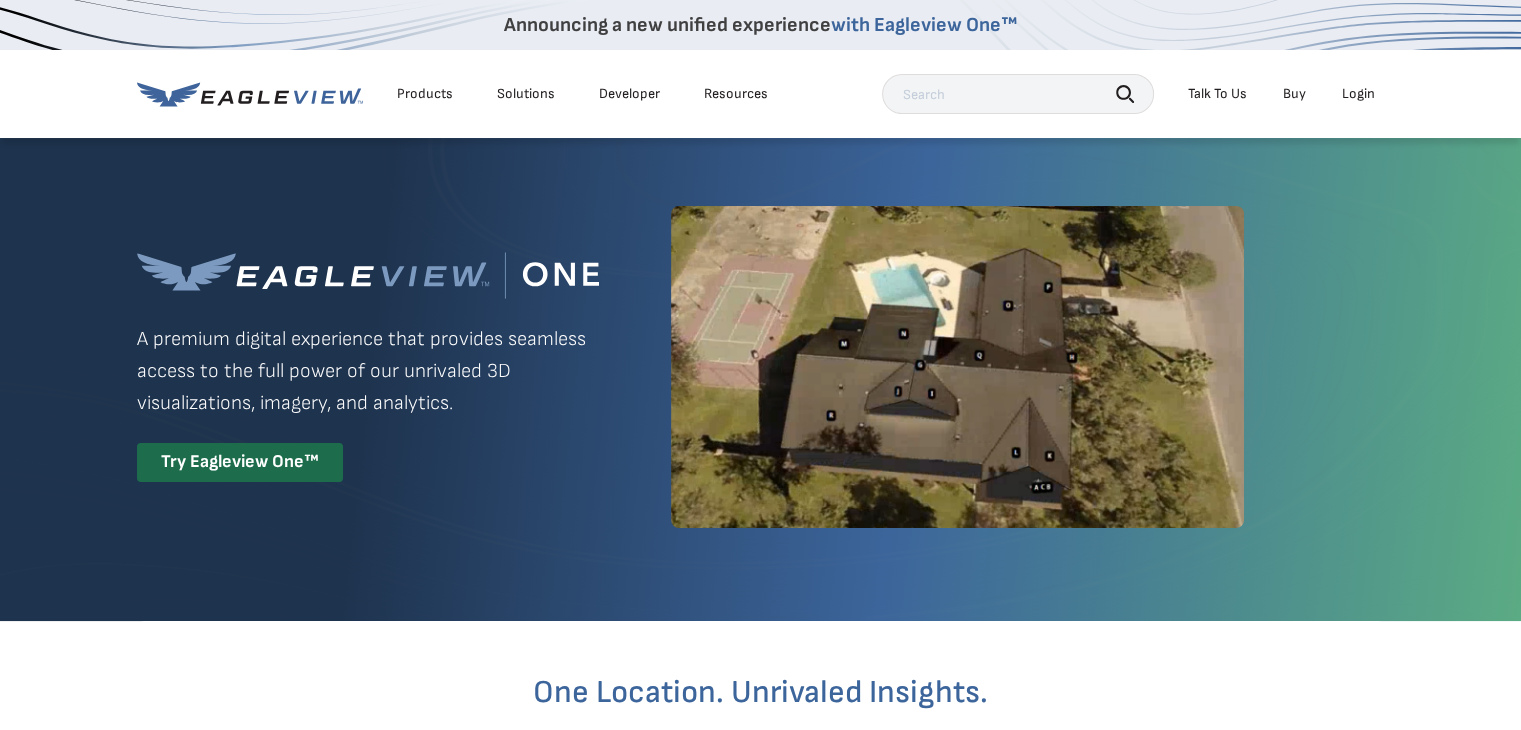click on "Login" at bounding box center (1358, 94) 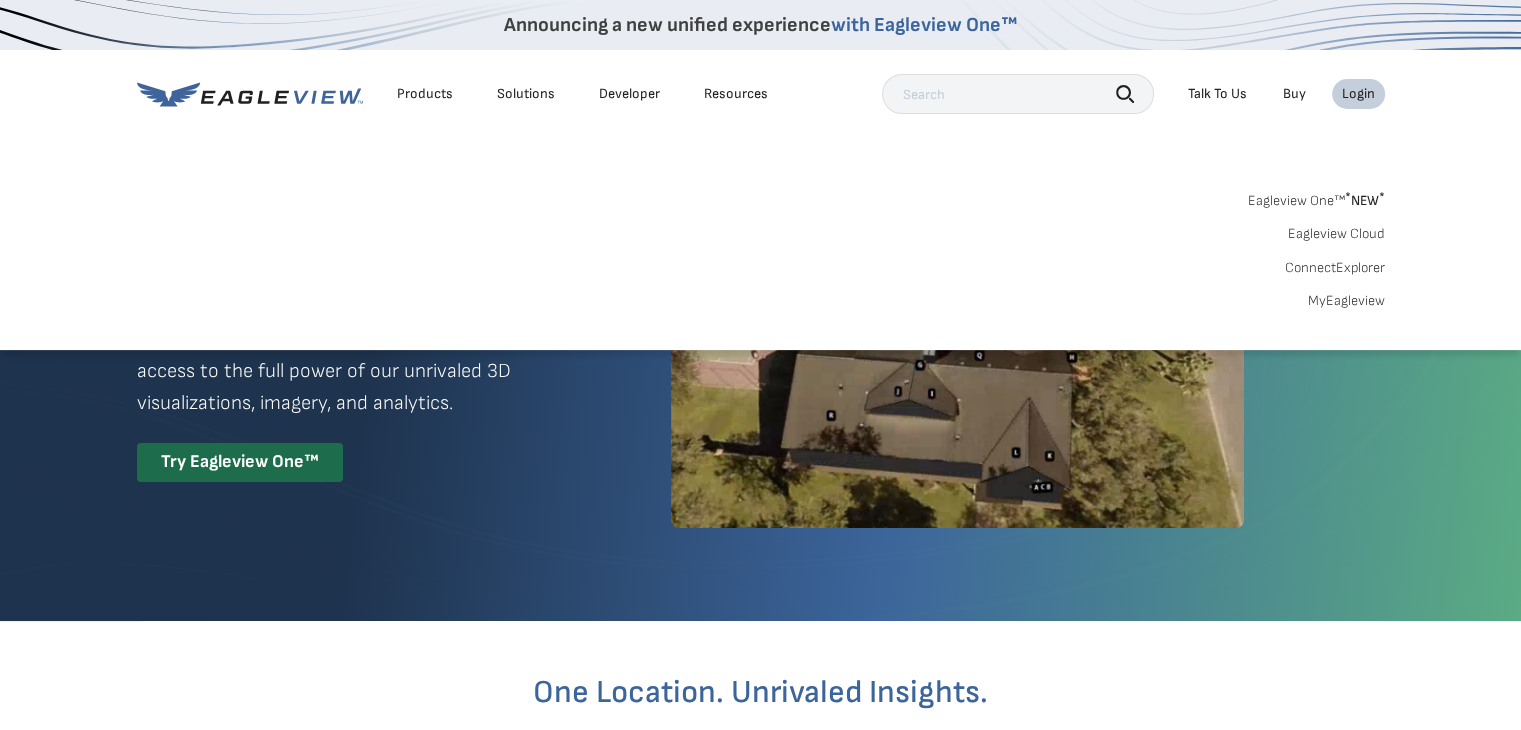 click on "MyEagleview" at bounding box center [1346, 301] 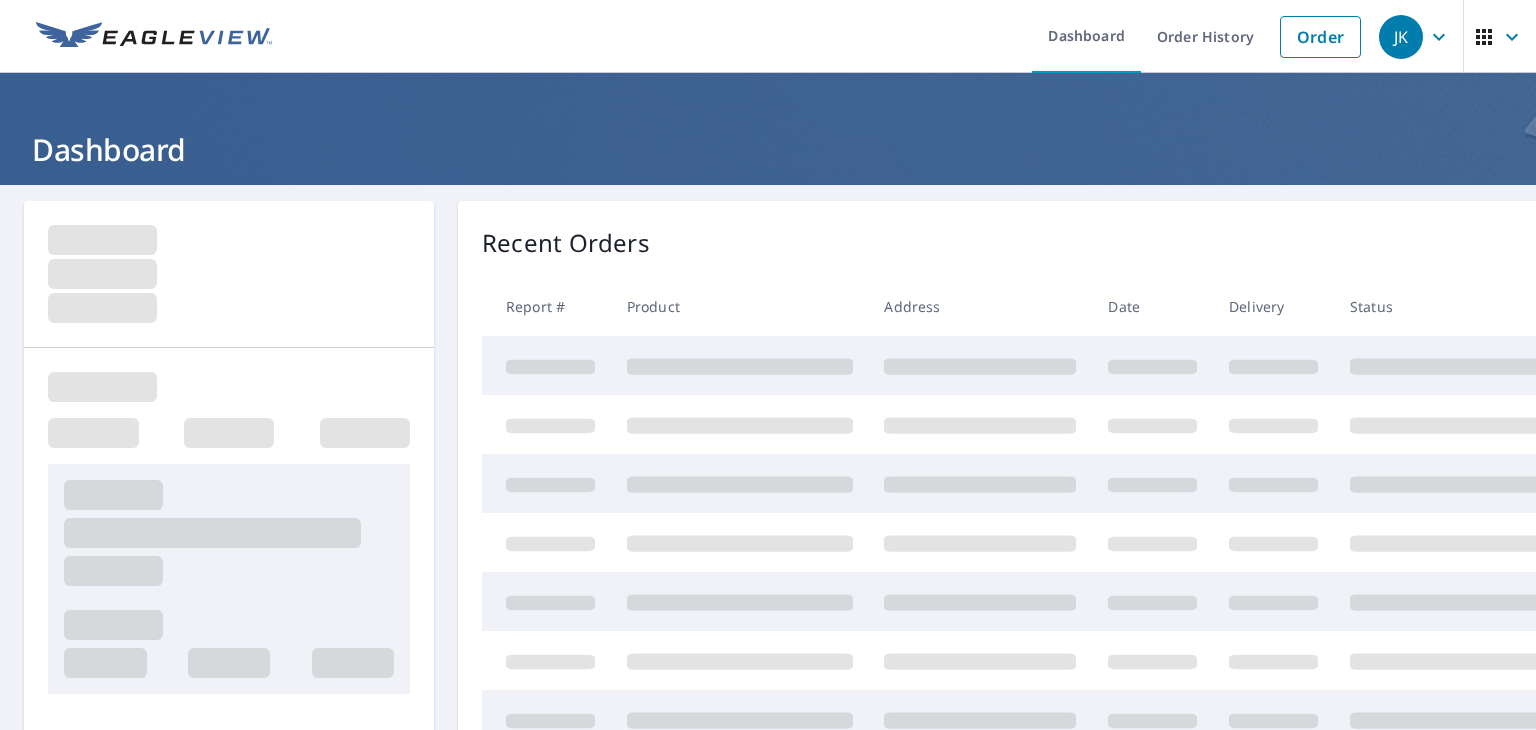 scroll, scrollTop: 0, scrollLeft: 0, axis: both 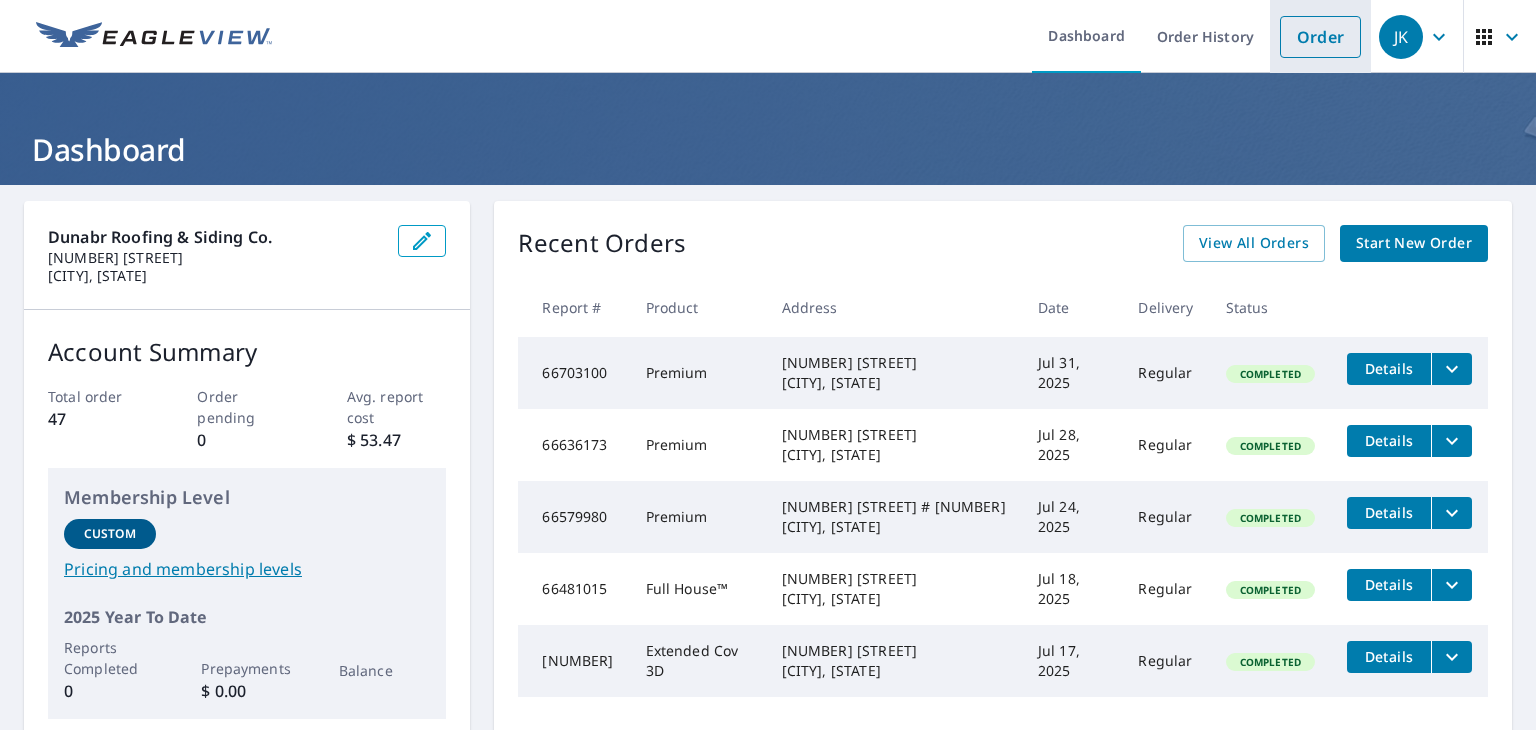 click on "Order" at bounding box center (1320, 37) 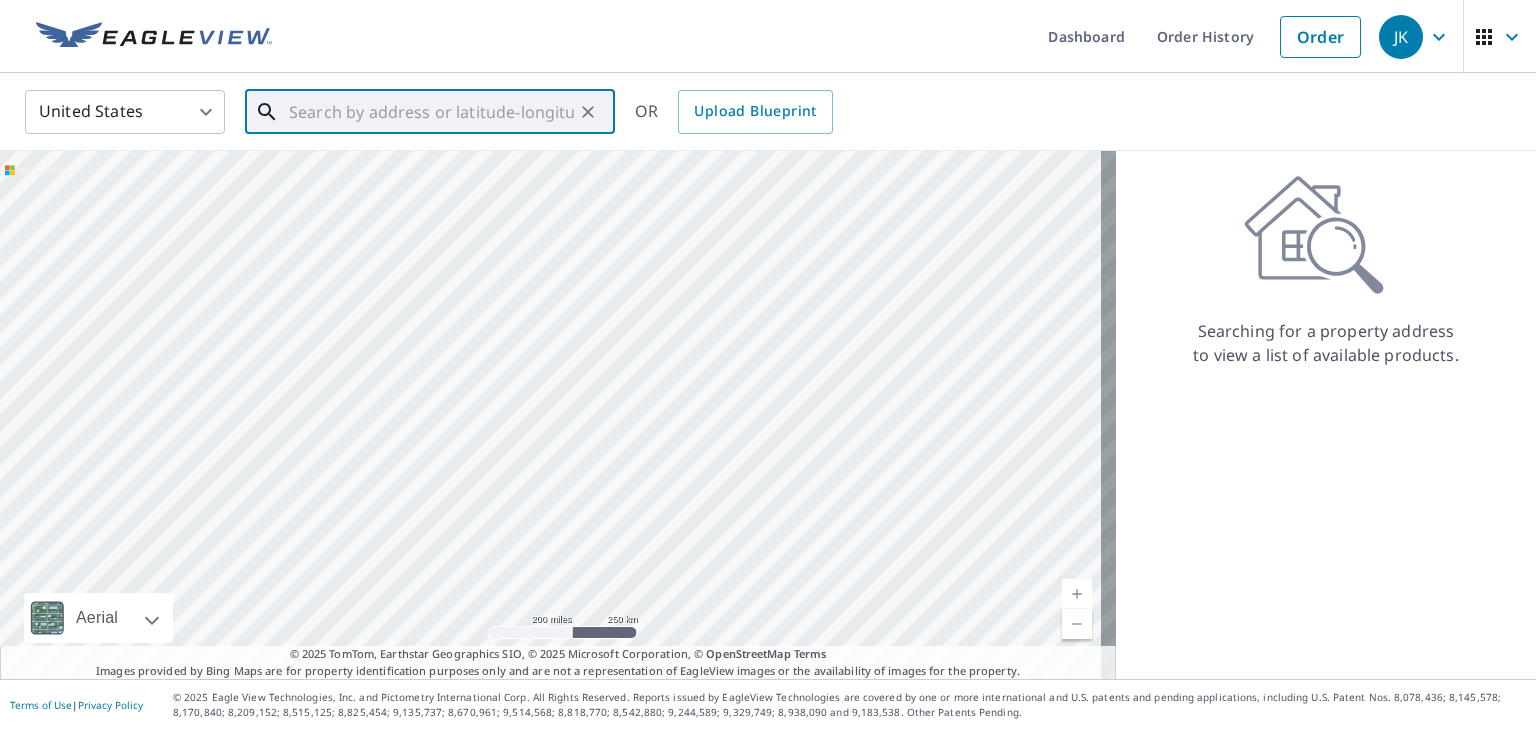 click at bounding box center [431, 112] 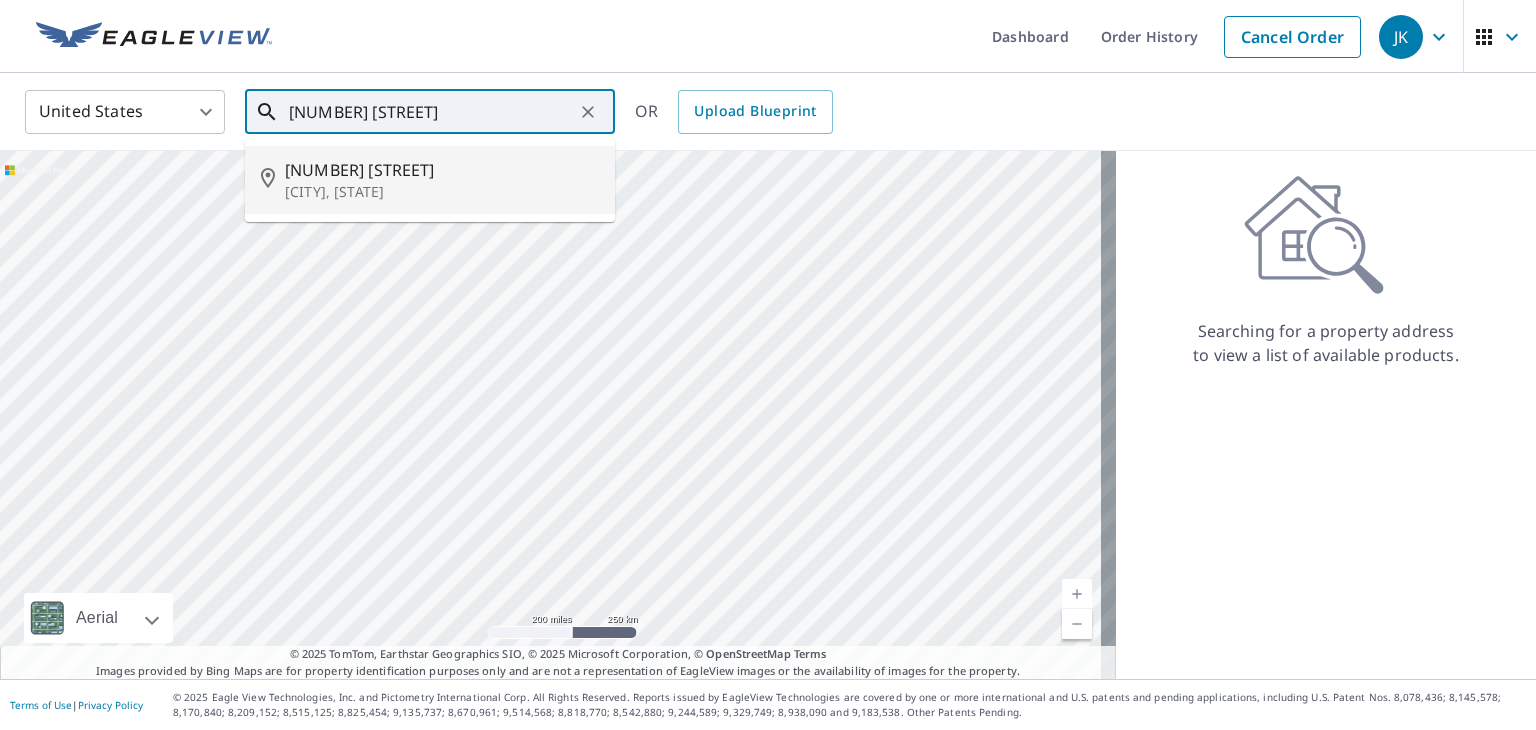 click on "[CITY], [STATE]" at bounding box center (442, 192) 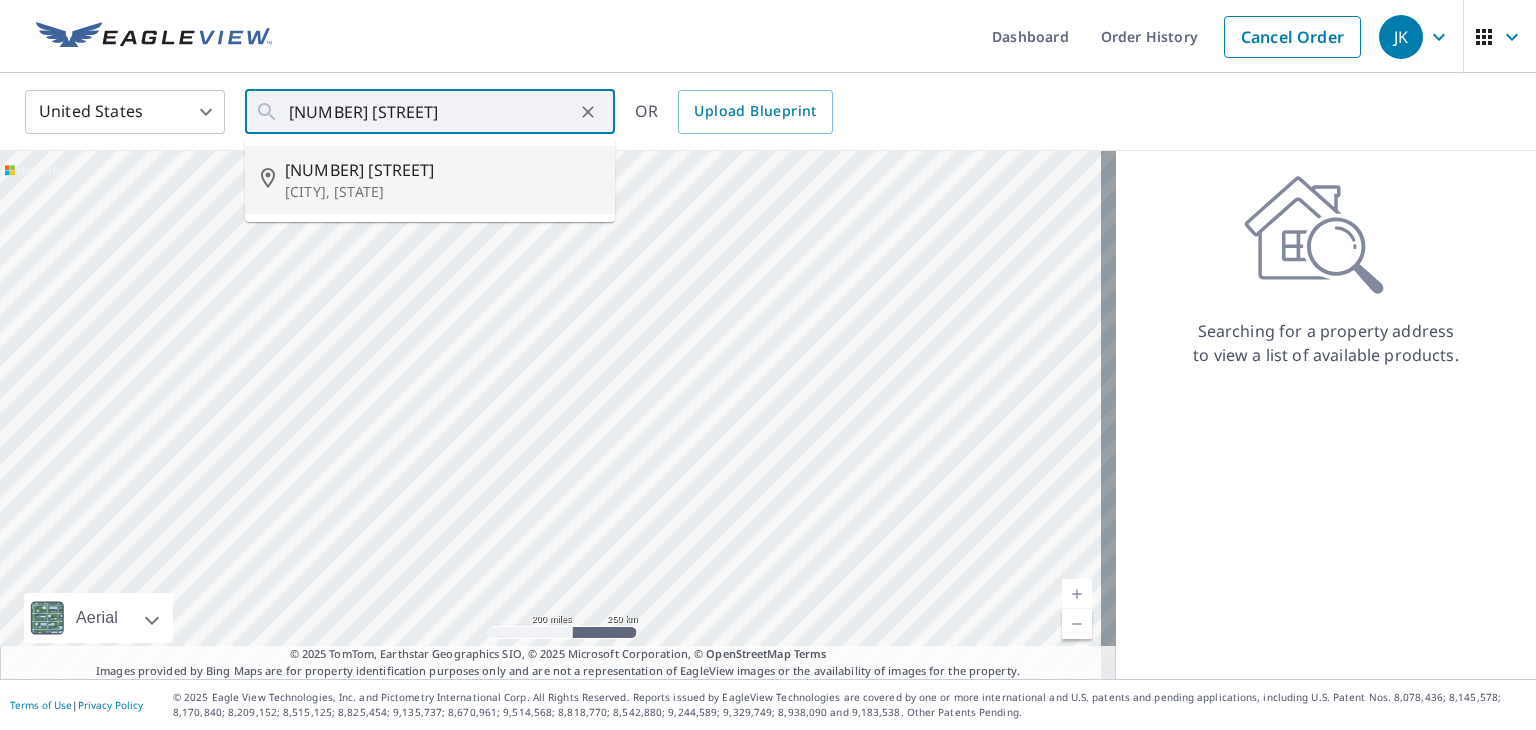 type on "[NUMBER] [STREET] [CITY], [STATE]" 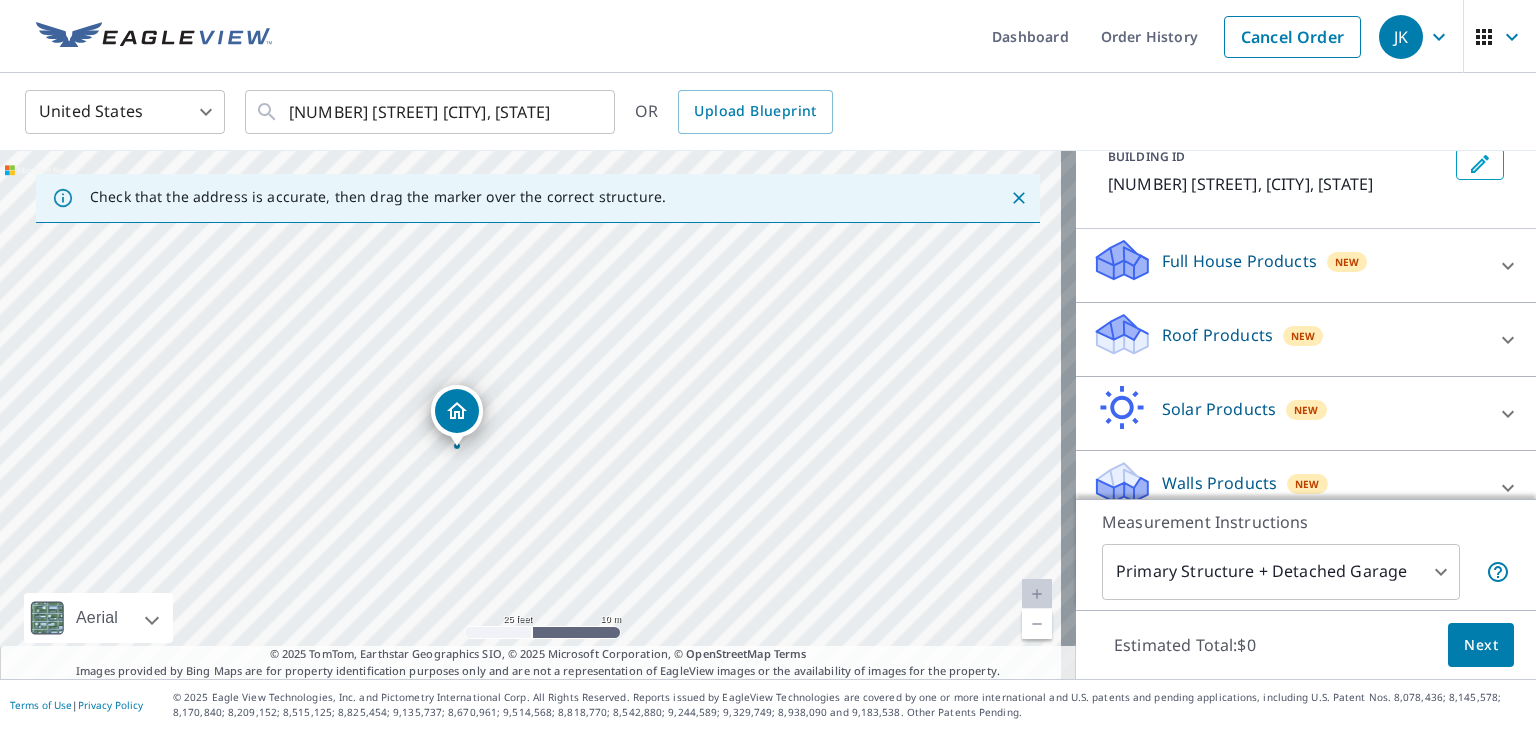 scroll, scrollTop: 154, scrollLeft: 0, axis: vertical 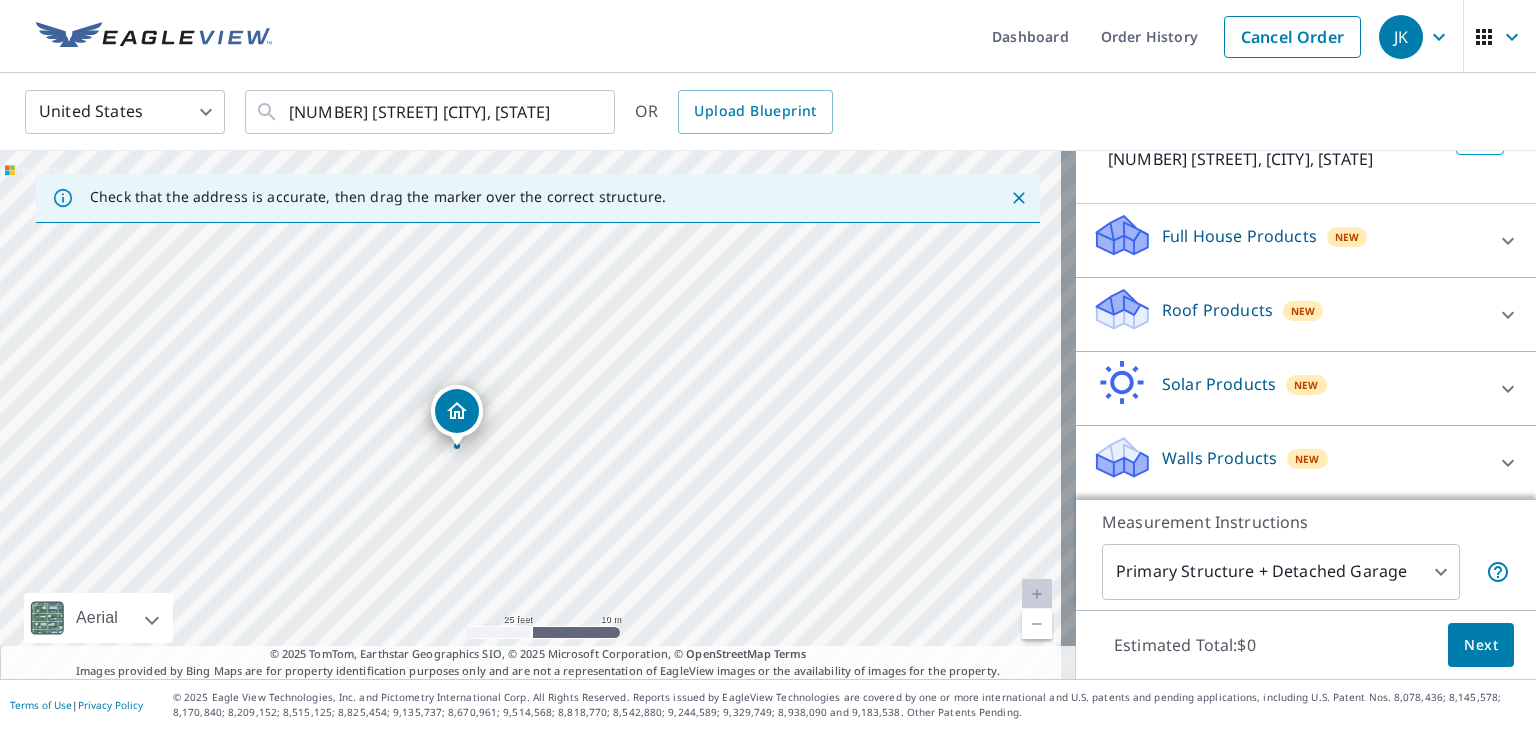click on "Roof Products" at bounding box center [1217, 310] 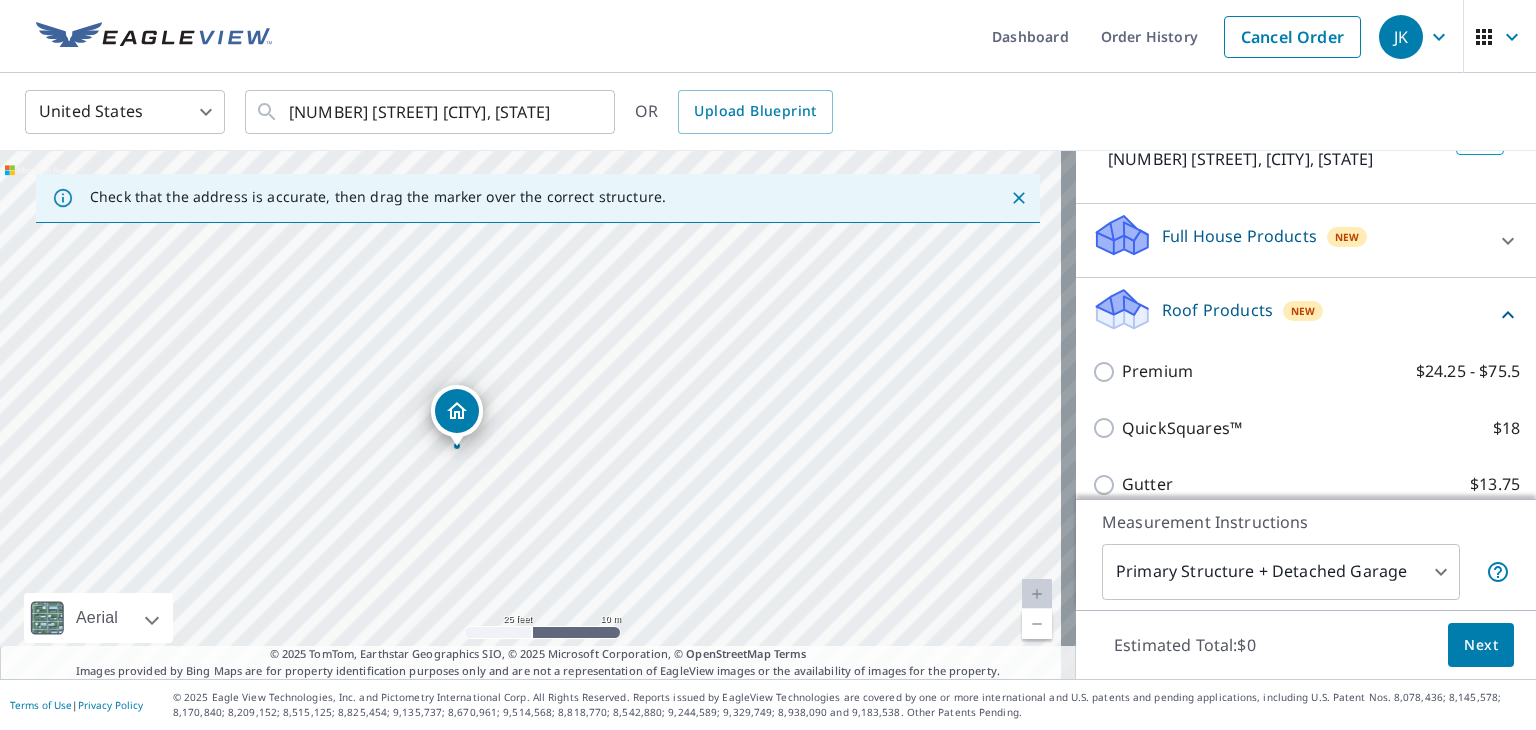 click on "Measurement Instructions Primary Structure + Detached Garage 1 ​" at bounding box center [1306, 554] 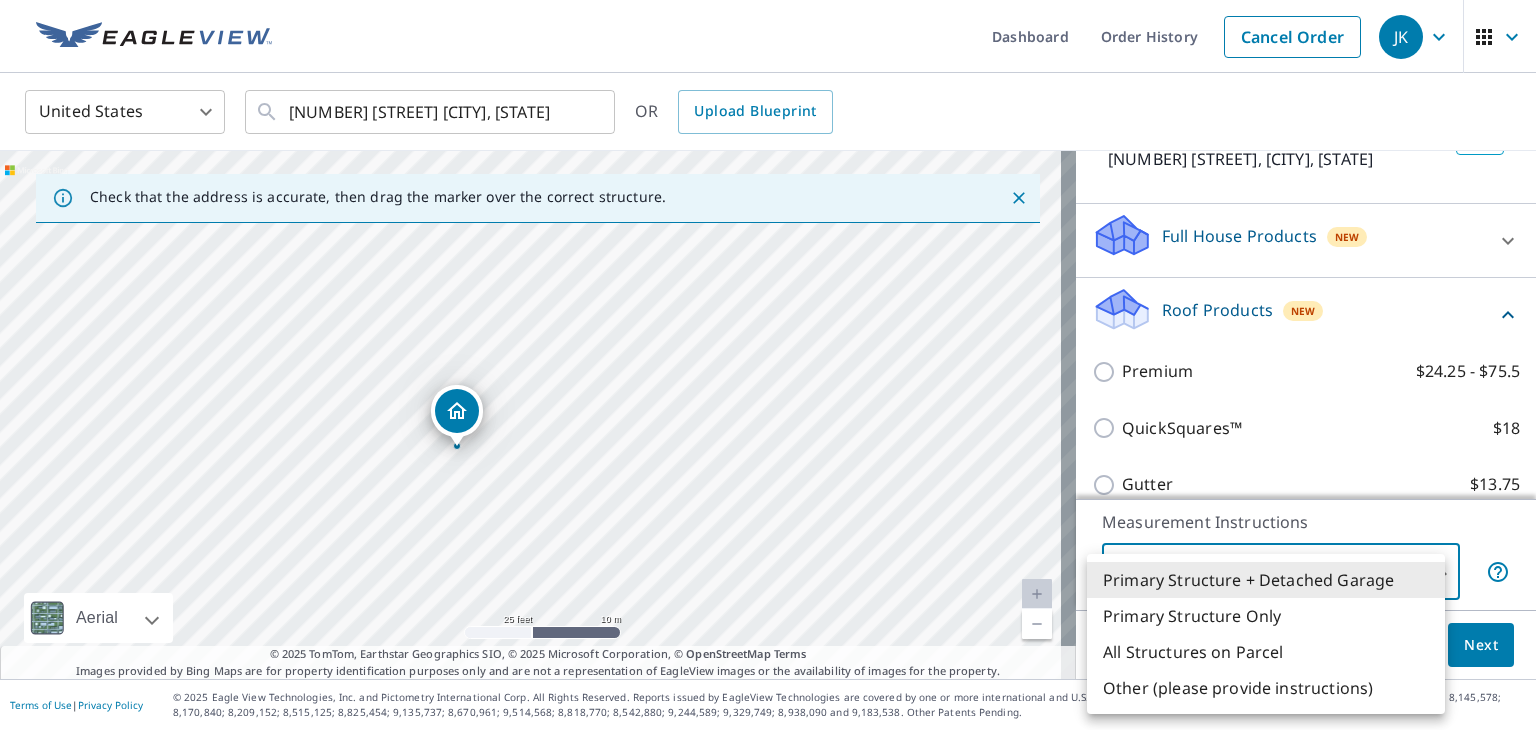click on "JK JK
Dashboard Order History Cancel Order JK United States US ​ [NUMBER] [STREET] [CITY], [STATE] ​ OR Upload Blueprint Check that the address is accurate, then drag the marker over the correct structure. [NUMBER] [STREET] [CITY], [STATE] Aerial Road A standard road map Aerial A detailed look from above Labels Labels 25 feet 10 m © 2025 TomTom, © Vexcel Imaging, © 2025 Microsoft Corporation,  © OpenStreetMap Terms © 2025 TomTom, Earthstar Geographics SIO, © 2025 Microsoft Corporation, ©   OpenStreetMap   Terms Images provided by Bing Maps are for property identification purposes only and are not a representation of EagleView images or the availability of images for the property. PROPERTY TYPE Residential Commercial Multi-Family This is a complex BUILDING ID [NUMBER] [STREET], [CITY], [STATE] Full House Products New Full House™ $91 Roof Products New Premium $24.25 - $75.5 QuickSquares™ $18 Gutter $13.75 Bid Perfect™ $18 Solar Products New Inform Essentials+ $63.25 Inform Advanced $79 $30" at bounding box center (768, 365) 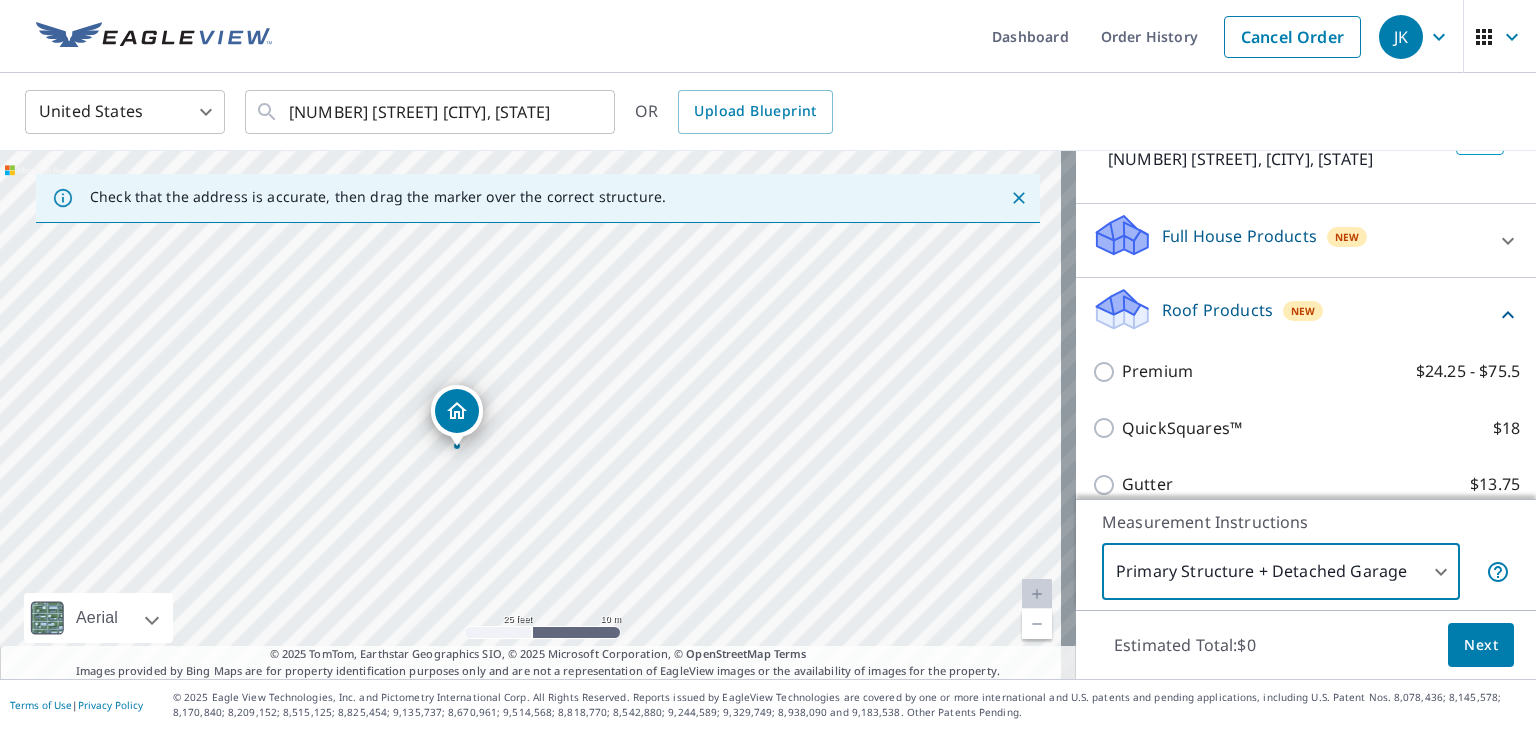 click on "JK JK
Dashboard Order History Cancel Order JK United States US ​ [NUMBER] [STREET] [CITY], [STATE] ​ OR Upload Blueprint Check that the address is accurate, then drag the marker over the correct structure. [NUMBER] [STREET] [CITY], [STATE] Aerial Road A standard road map Aerial A detailed look from above Labels Labels 25 feet 10 m © 2025 TomTom, © Vexcel Imaging, © 2025 Microsoft Corporation,  © OpenStreetMap Terms © 2025 TomTom, Earthstar Geographics SIO, © 2025 Microsoft Corporation, ©   OpenStreetMap   Terms Images provided by Bing Maps are for property identification purposes only and are not a representation of EagleView images or the availability of images for the property. PROPERTY TYPE Residential Commercial Multi-Family This is a complex BUILDING ID [NUMBER] [STREET], [CITY], [STATE] Full House Products New Full House™ $91 Roof Products New Premium $24.25 - $75.5 QuickSquares™ $18 Gutter $13.75 Bid Perfect™ $18 Solar Products New Inform Essentials+ $63.25 Inform Advanced $79 $30" at bounding box center [768, 365] 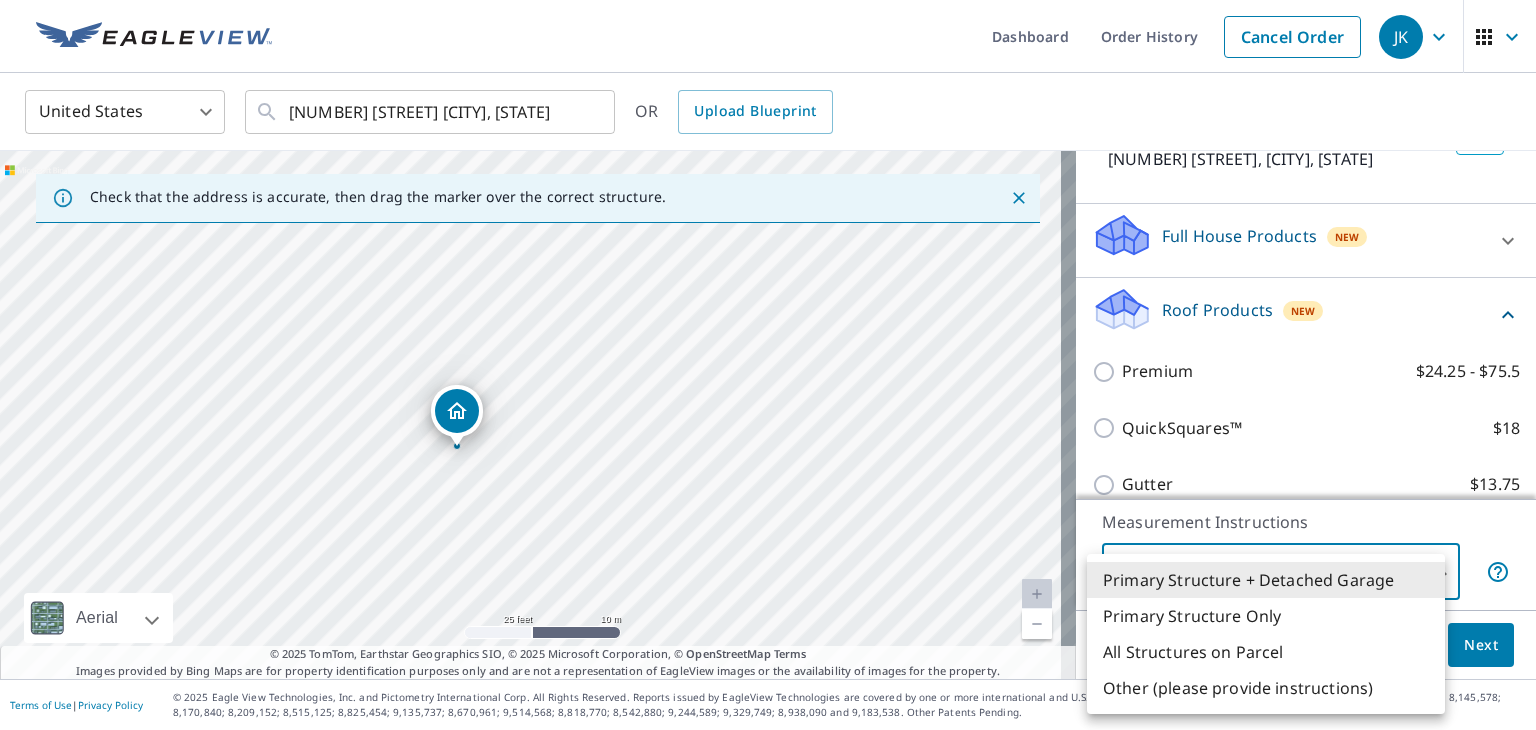 click on "Primary Structure Only" at bounding box center (1266, 616) 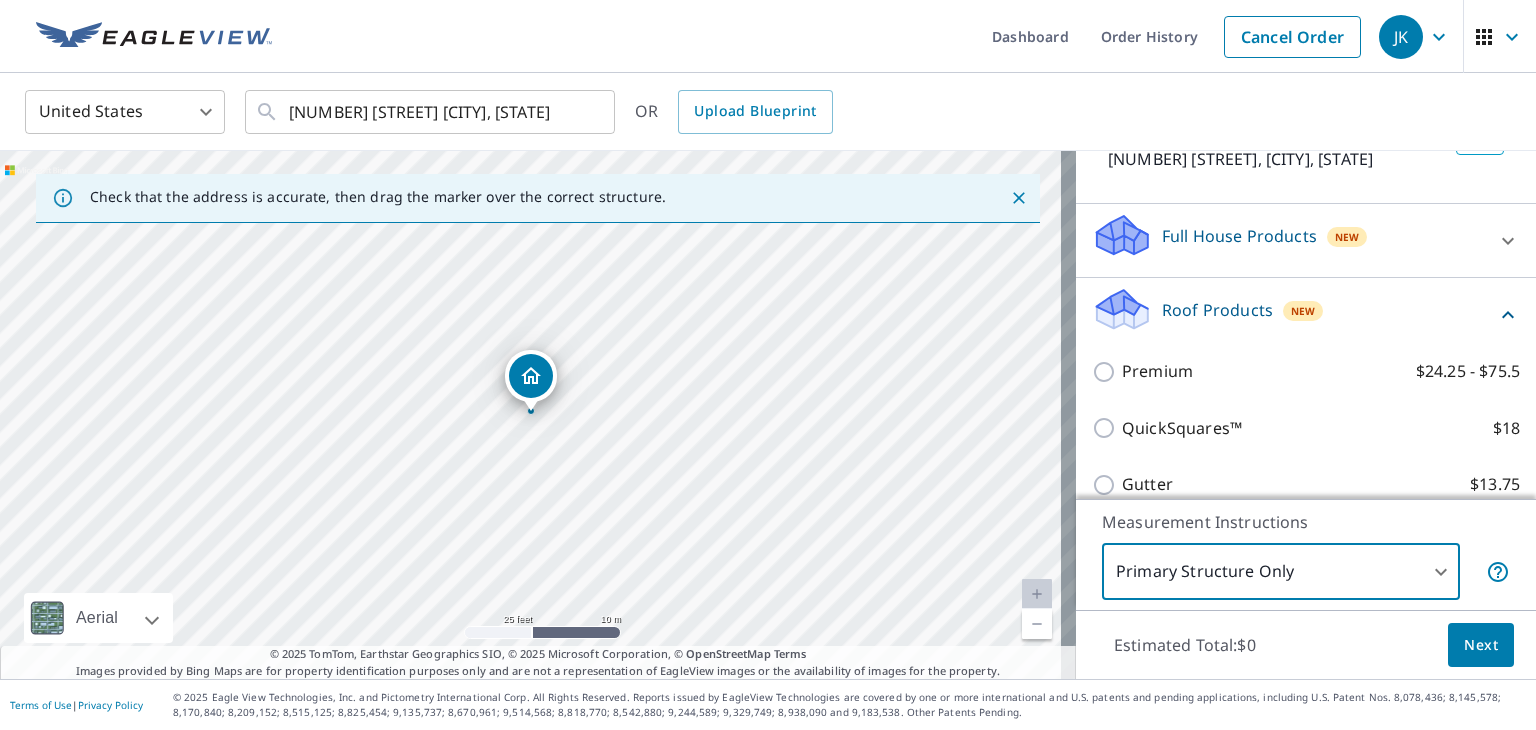 click on "JK JK
Dashboard Order History Cancel Order JK United States US ​ [NUMBER] [STREET] [CITY], [STATE] ​ OR Upload Blueprint Check that the address is accurate, then drag the marker over the correct structure. [NUMBER] [STREET] [CITY], [STATE] Aerial Road A standard road map Aerial A detailed look from above Labels Labels 25 feet 10 m © 2025 TomTom, © Vexcel Imaging, © 2025 Microsoft Corporation,  © OpenStreetMap Terms © 2025 TomTom, Earthstar Geographics SIO, © 2025 Microsoft Corporation, ©   OpenStreetMap   Terms Images provided by Bing Maps are for property identification purposes only and are not a representation of EagleView images or the availability of images for the property. PROPERTY TYPE Residential Commercial Multi-Family This is a complex BUILDING ID [NUMBER] [STREET], [CITY], [STATE] Full House Products New Full House™ $91 Roof Products New Premium $24.25 - $75.5 QuickSquares™ $18 Gutter $13.75 Bid Perfect™ $18 Solar Products New Inform Essentials+ $63.25 Inform Advanced $79 $30" at bounding box center [768, 365] 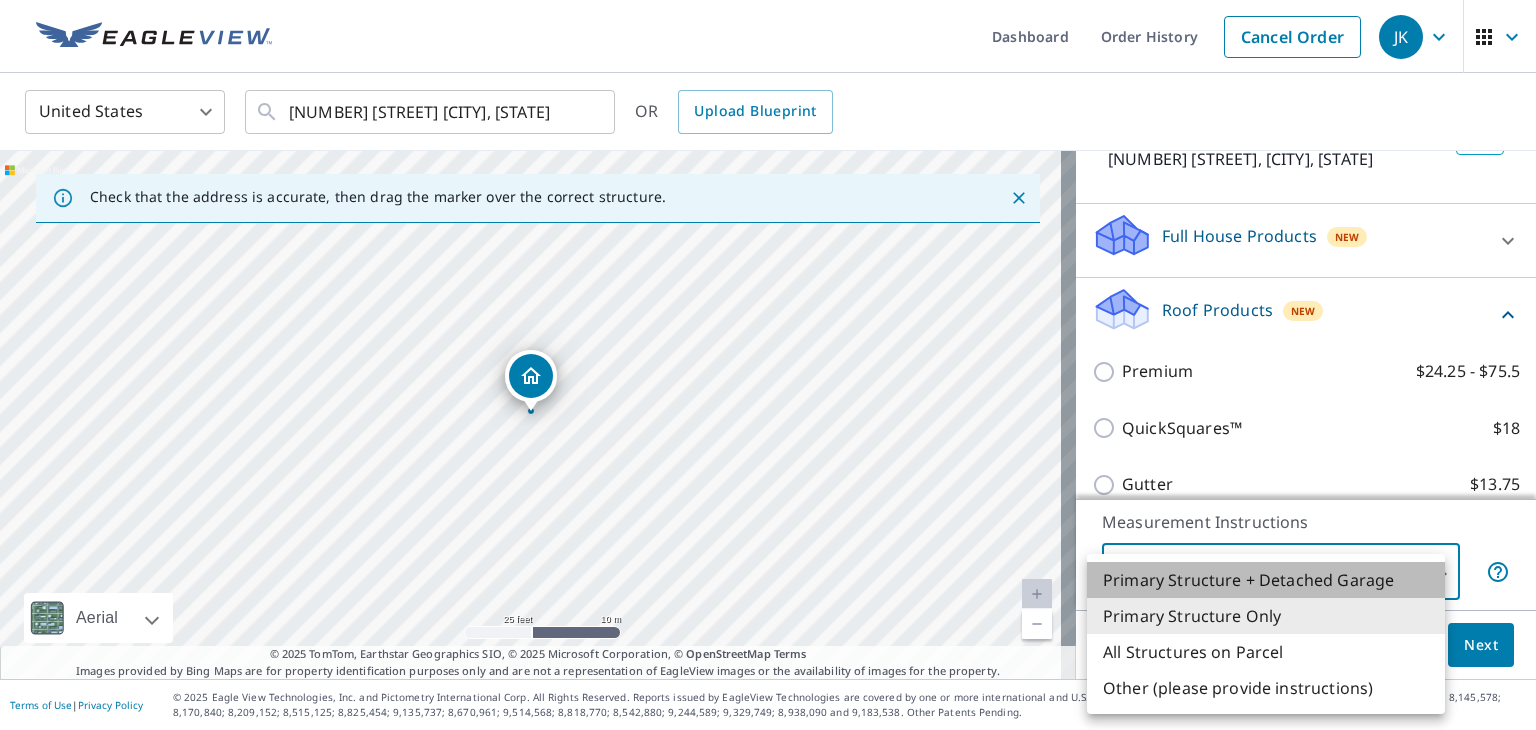 click on "Primary Structure + Detached Garage" at bounding box center [1266, 580] 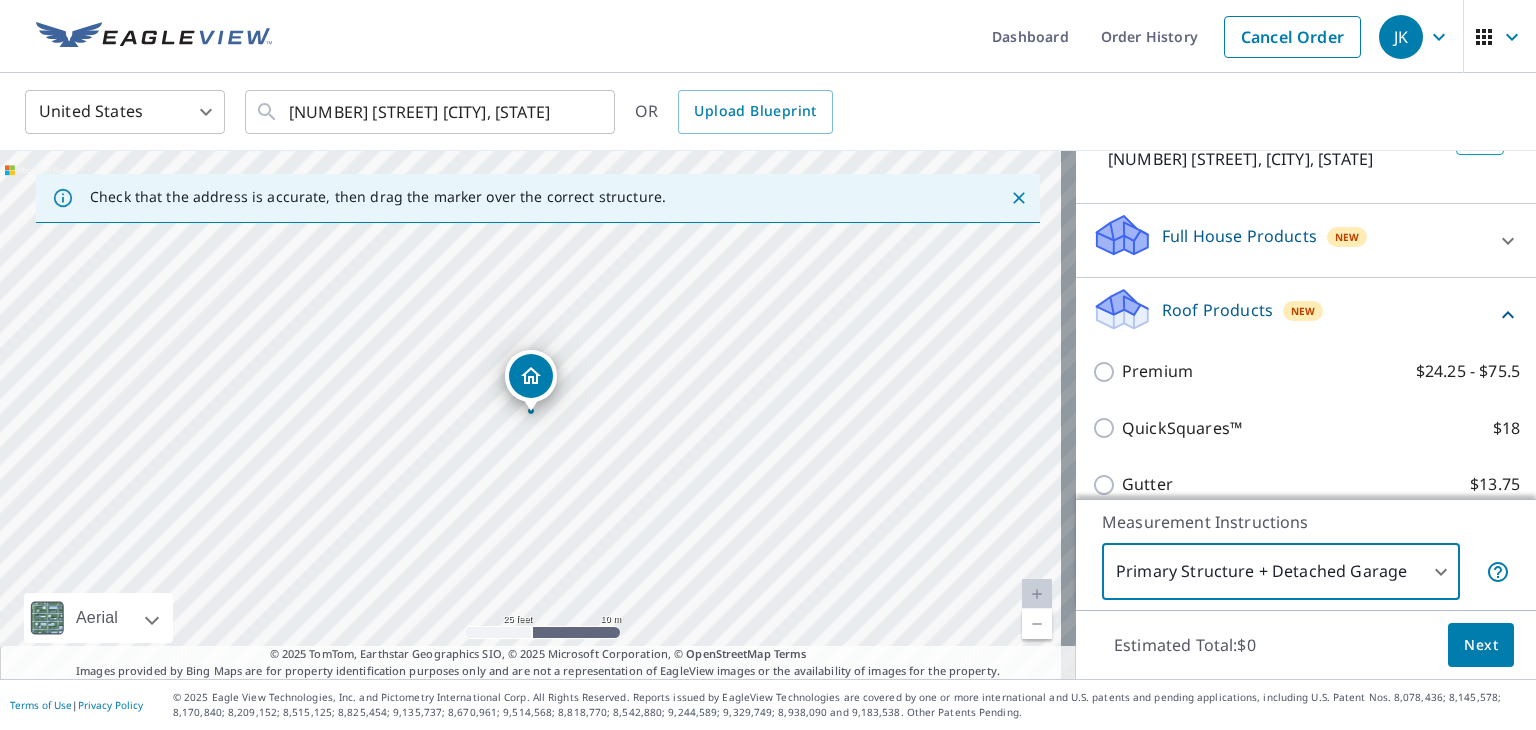 click on "JK JK
Dashboard Order History Cancel Order JK United States US ​ [NUMBER] [STREET] [CITY], [STATE] ​ OR Upload Blueprint Check that the address is accurate, then drag the marker over the correct structure. [NUMBER] [STREET] [CITY], [STATE] Aerial Road A standard road map Aerial A detailed look from above Labels Labels 25 feet 10 m © 2025 TomTom, © Vexcel Imaging, © 2025 Microsoft Corporation,  © OpenStreetMap Terms © 2025 TomTom, Earthstar Geographics SIO, © 2025 Microsoft Corporation, ©   OpenStreetMap   Terms Images provided by Bing Maps are for property identification purposes only and are not a representation of EagleView images or the availability of images for the property. PROPERTY TYPE Residential Commercial Multi-Family This is a complex BUILDING ID [NUMBER] [STREET], [CITY], [STATE] Full House Products New Full House™ $91 Roof Products New Premium $24.25 - $75.5 QuickSquares™ $18 Gutter $13.75 Bid Perfect™ $18 Solar Products New Inform Essentials+ $63.25 Inform Advanced $79 $30" at bounding box center [768, 365] 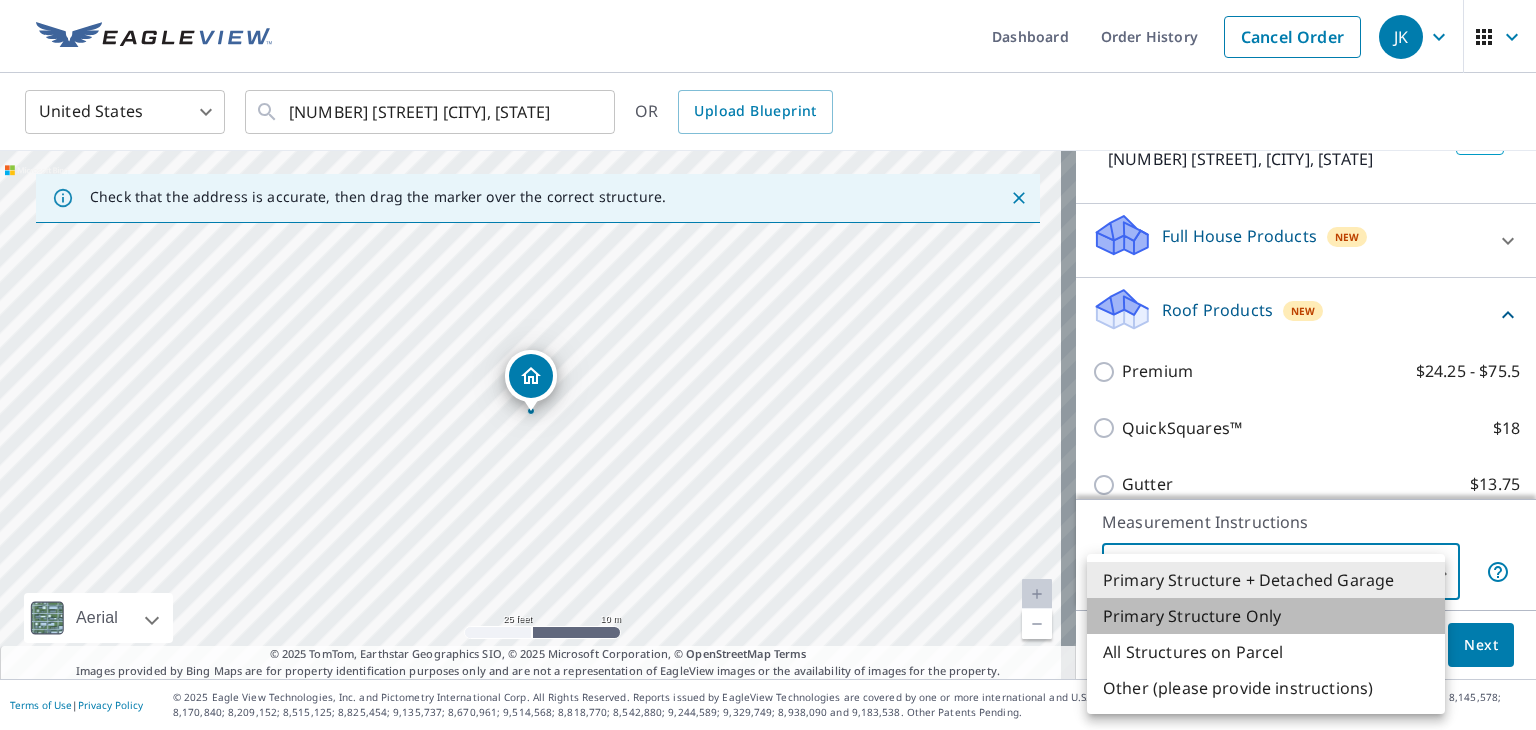 click on "Primary Structure Only" at bounding box center (1266, 616) 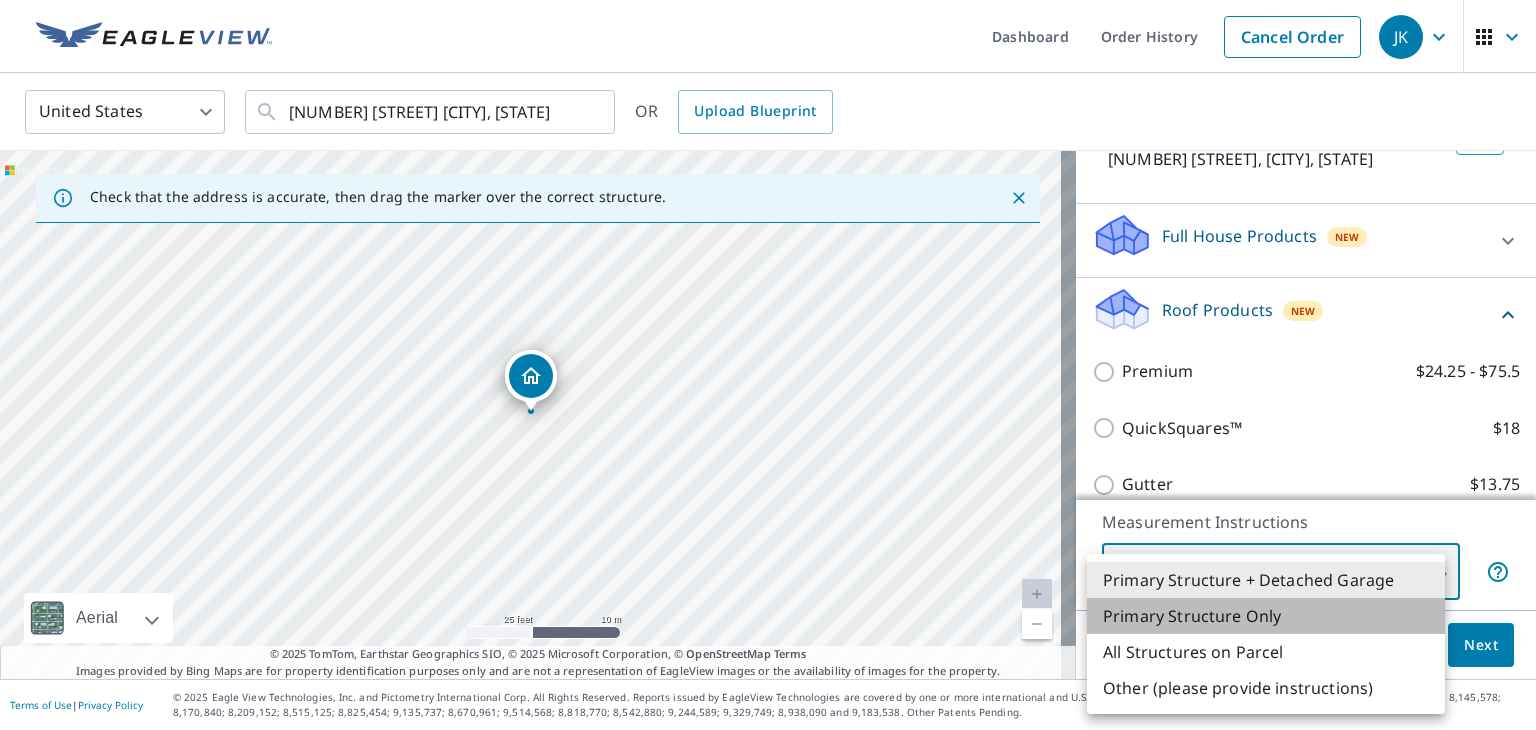 type on "2" 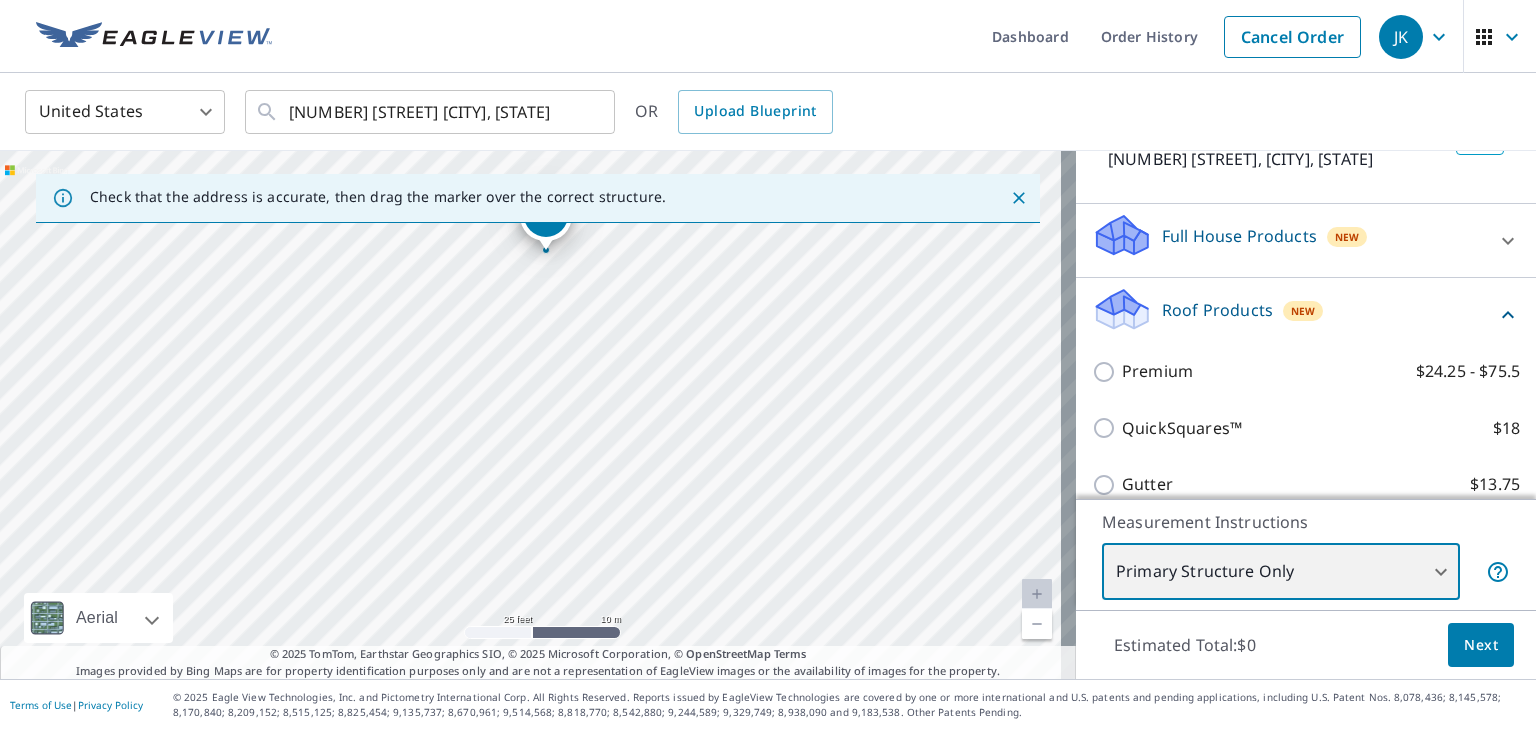 drag, startPoint x: 531, startPoint y: 510, endPoint x: 546, endPoint y: 349, distance: 161.69725 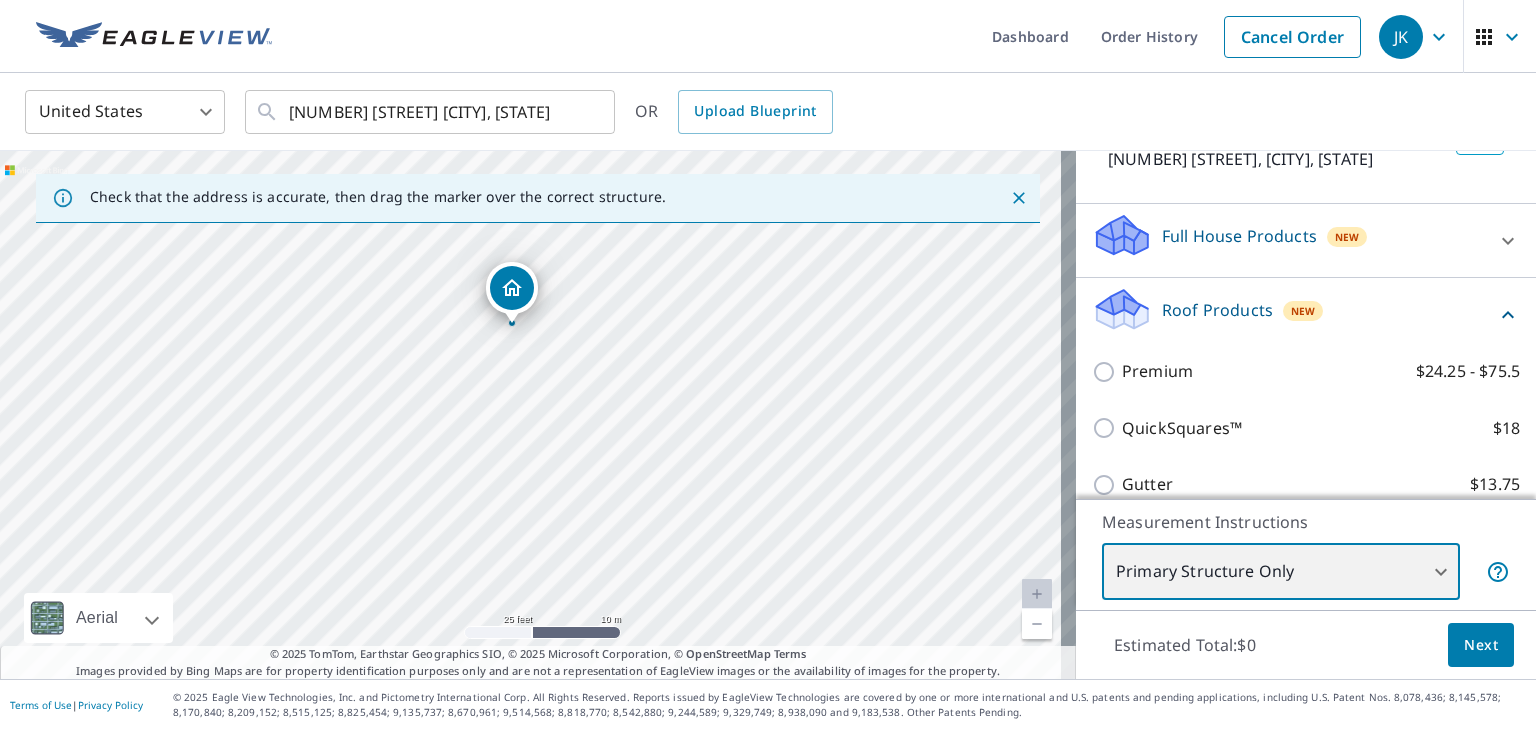 drag, startPoint x: 546, startPoint y: 349, endPoint x: 512, endPoint y: 423, distance: 81.437096 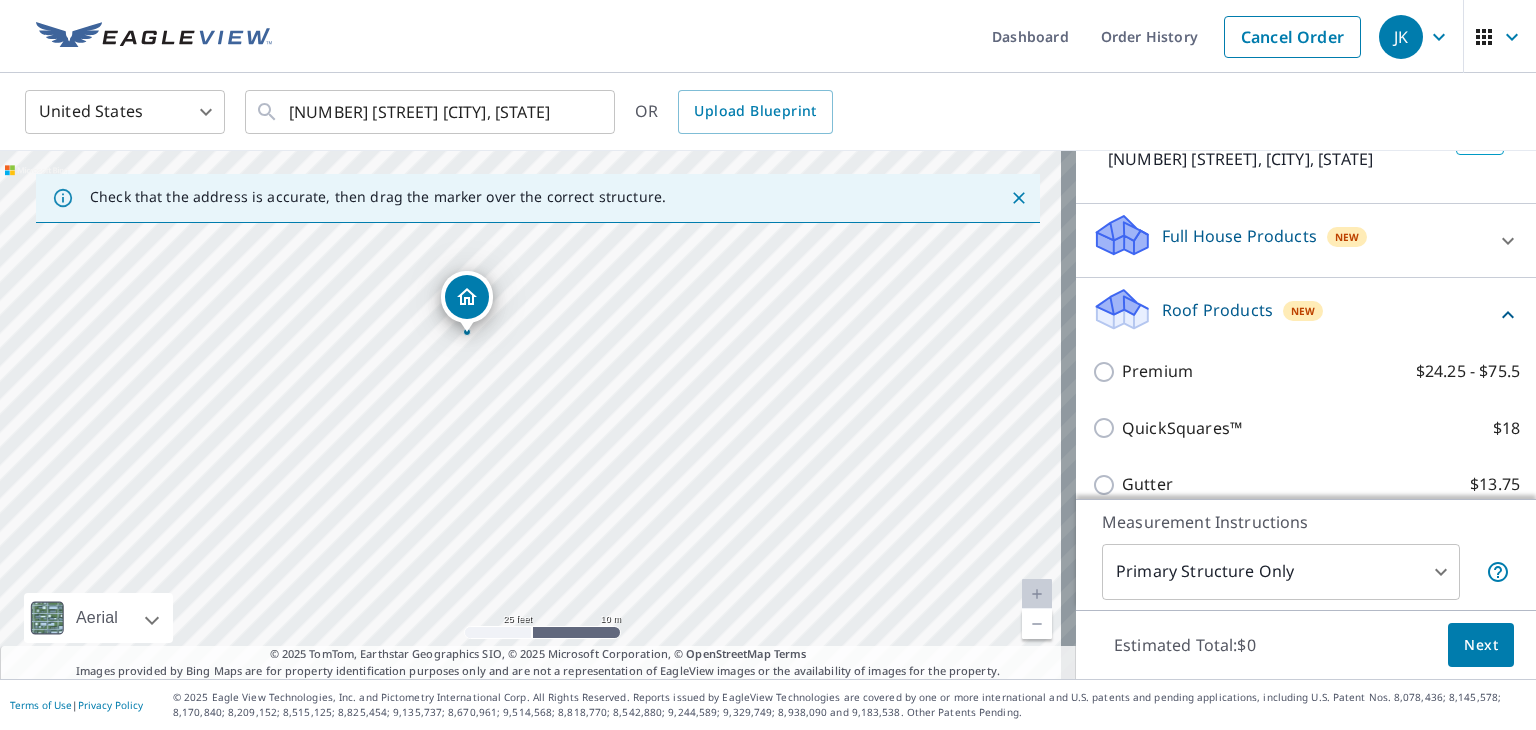 drag, startPoint x: 512, startPoint y: 298, endPoint x: 467, endPoint y: 306, distance: 45.705578 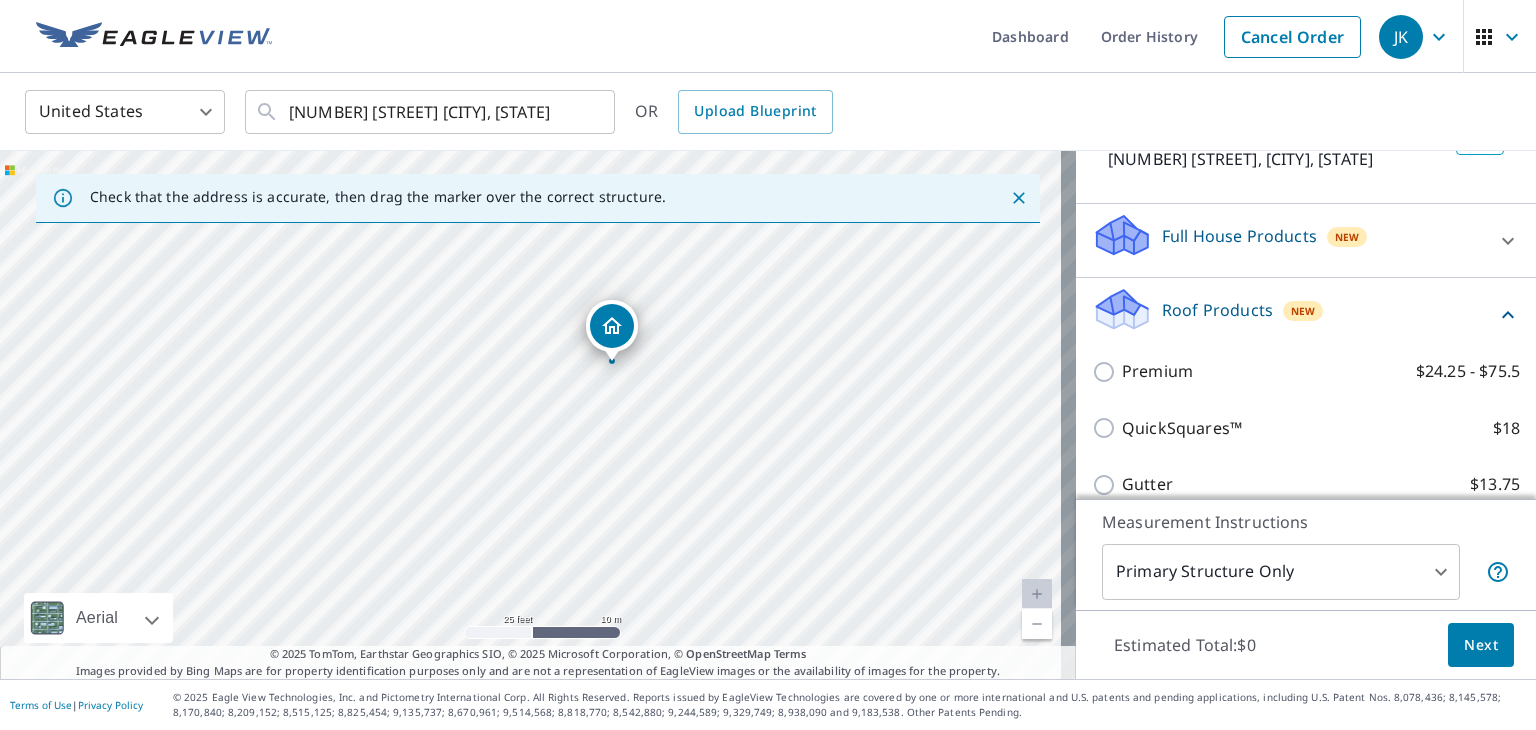 drag, startPoint x: 840, startPoint y: 393, endPoint x: 928, endPoint y: 309, distance: 121.65525 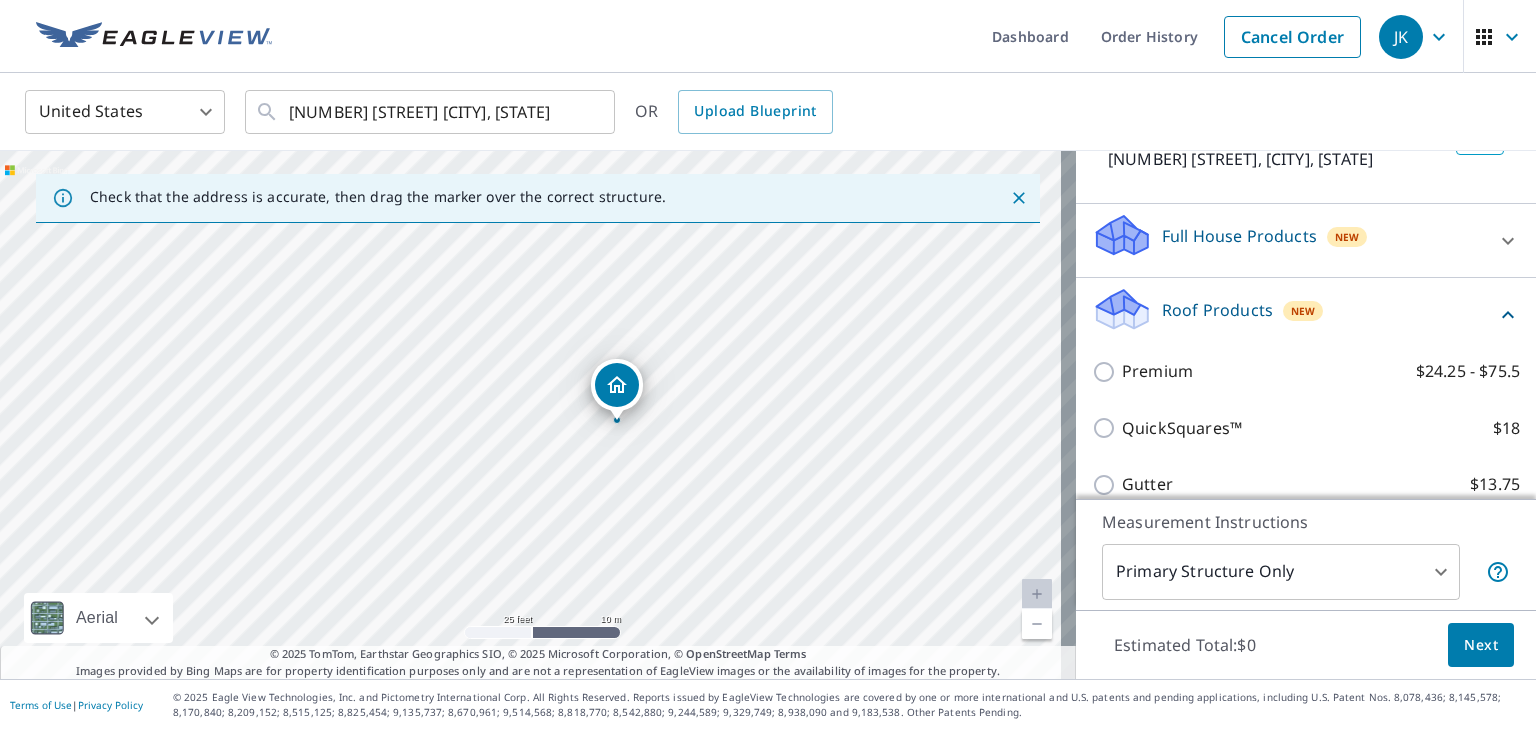 drag, startPoint x: 674, startPoint y: 341, endPoint x: 672, endPoint y: 434, distance: 93.0215 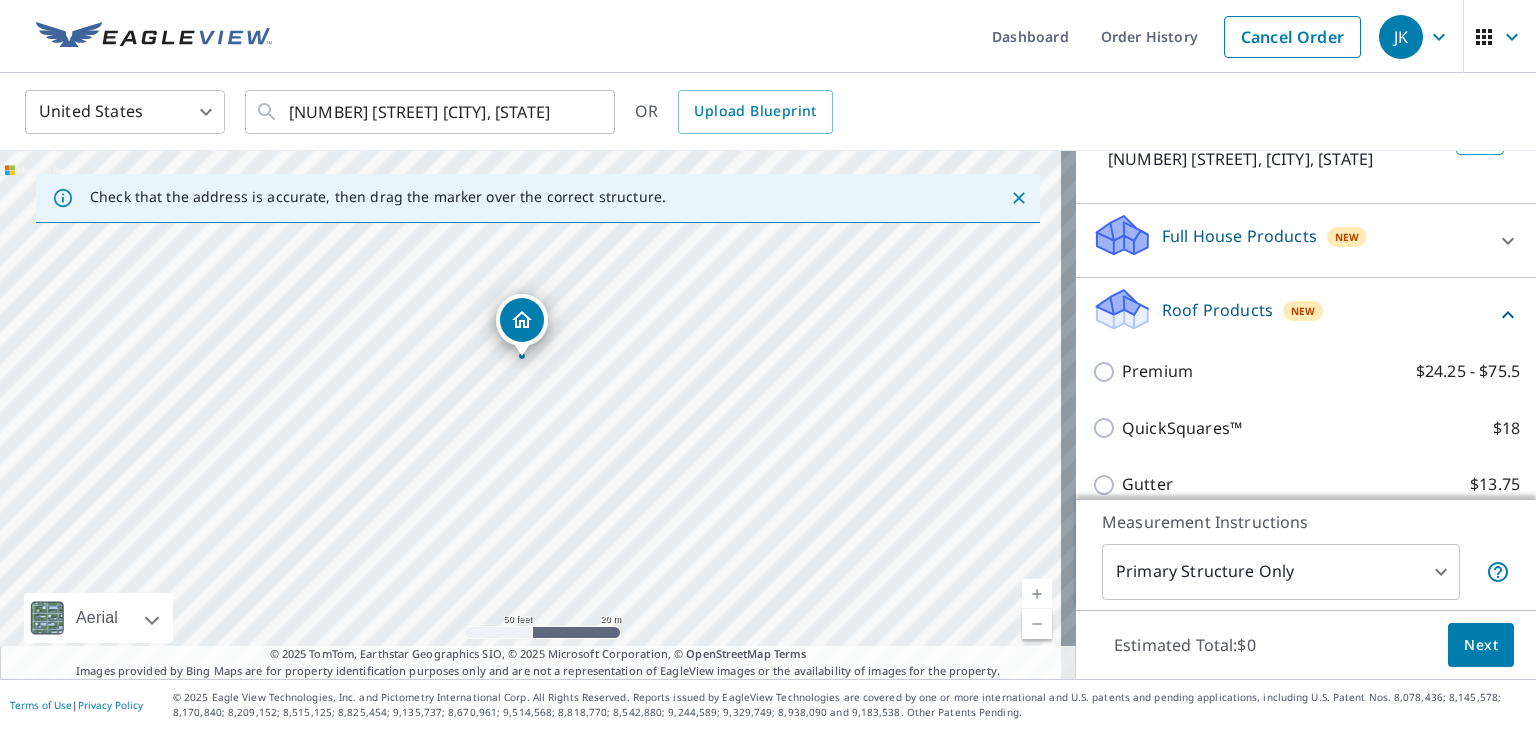 drag, startPoint x: 878, startPoint y: 404, endPoint x: 769, endPoint y: 388, distance: 110.16805 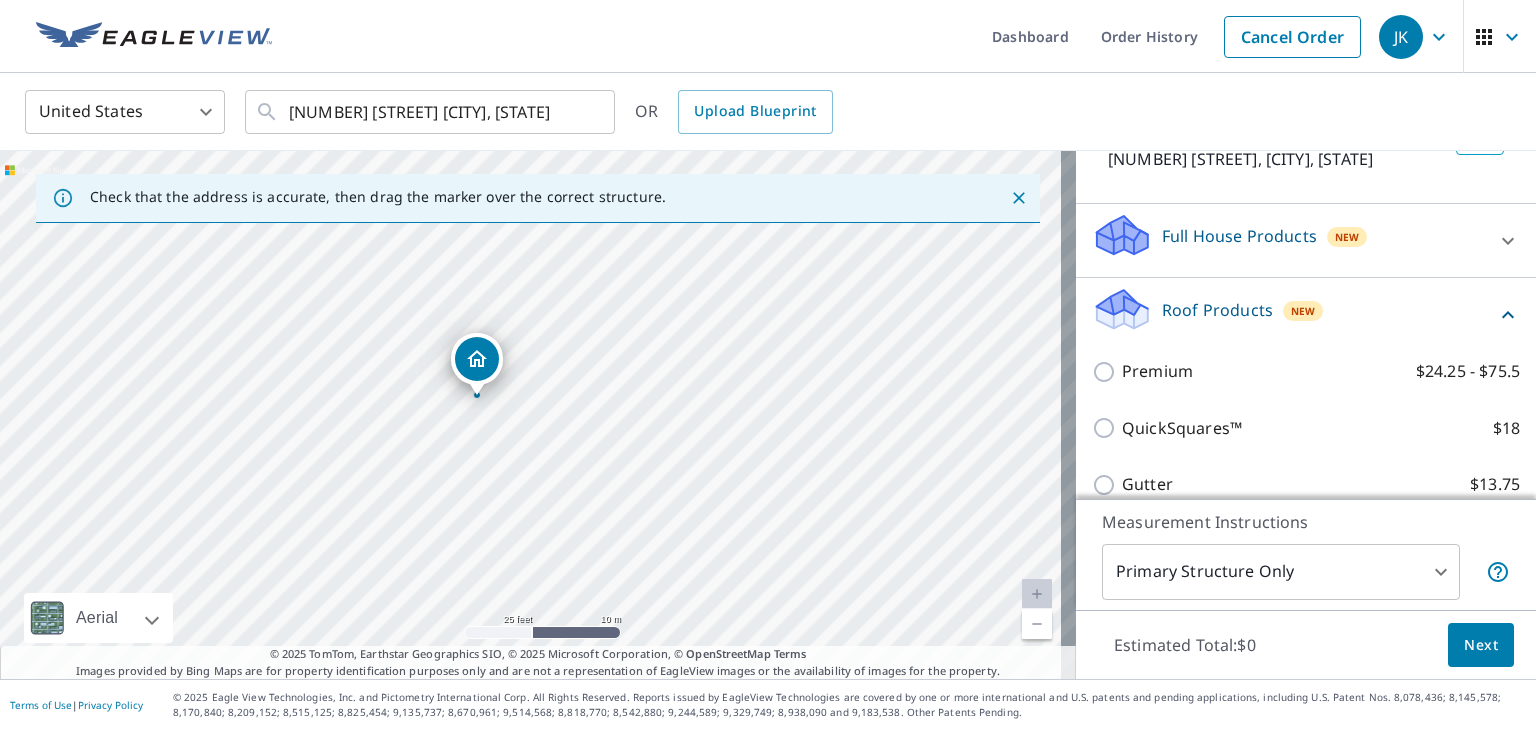 drag, startPoint x: 558, startPoint y: 324, endPoint x: 546, endPoint y: 389, distance: 66.09841 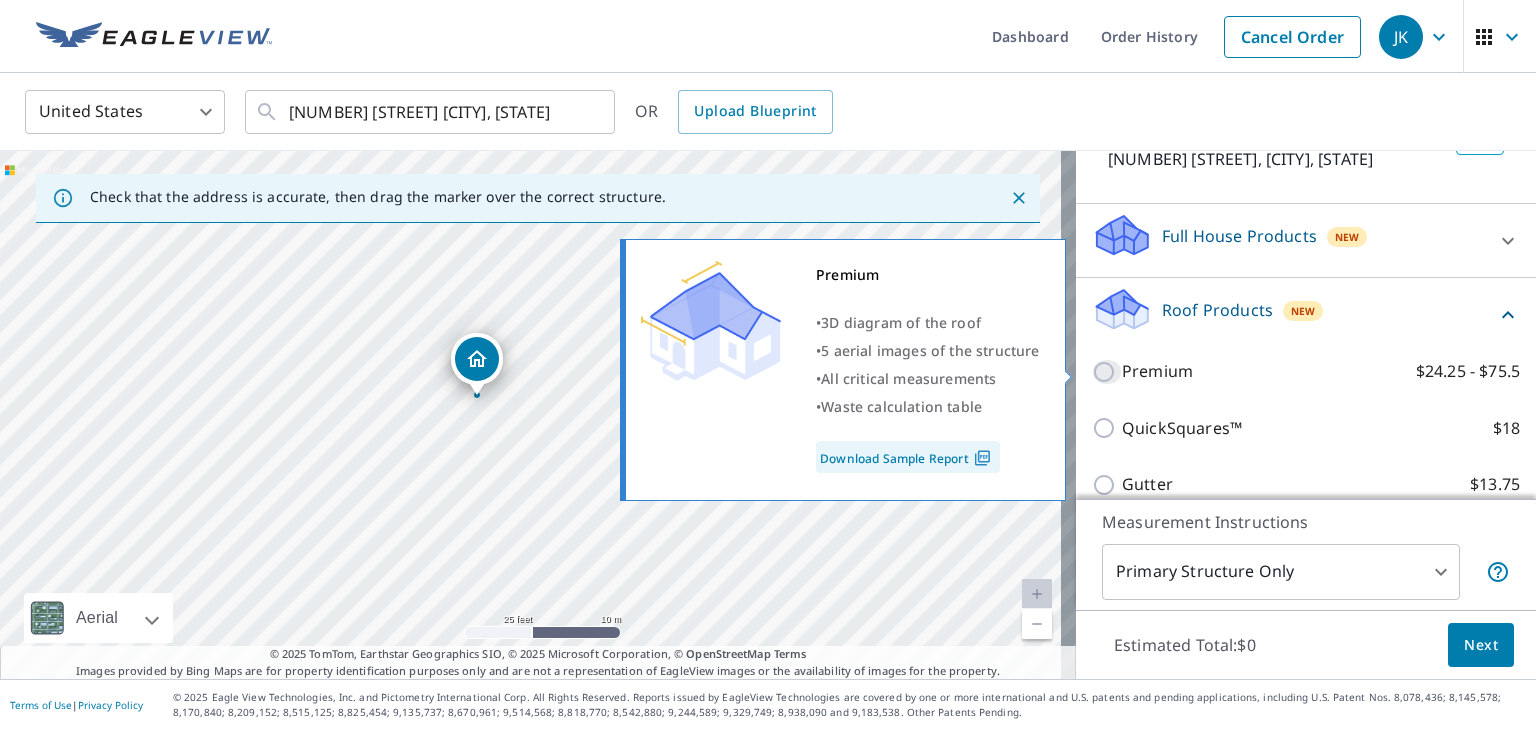 click on "Premium $24.25 - $75.5" at bounding box center [1107, 372] 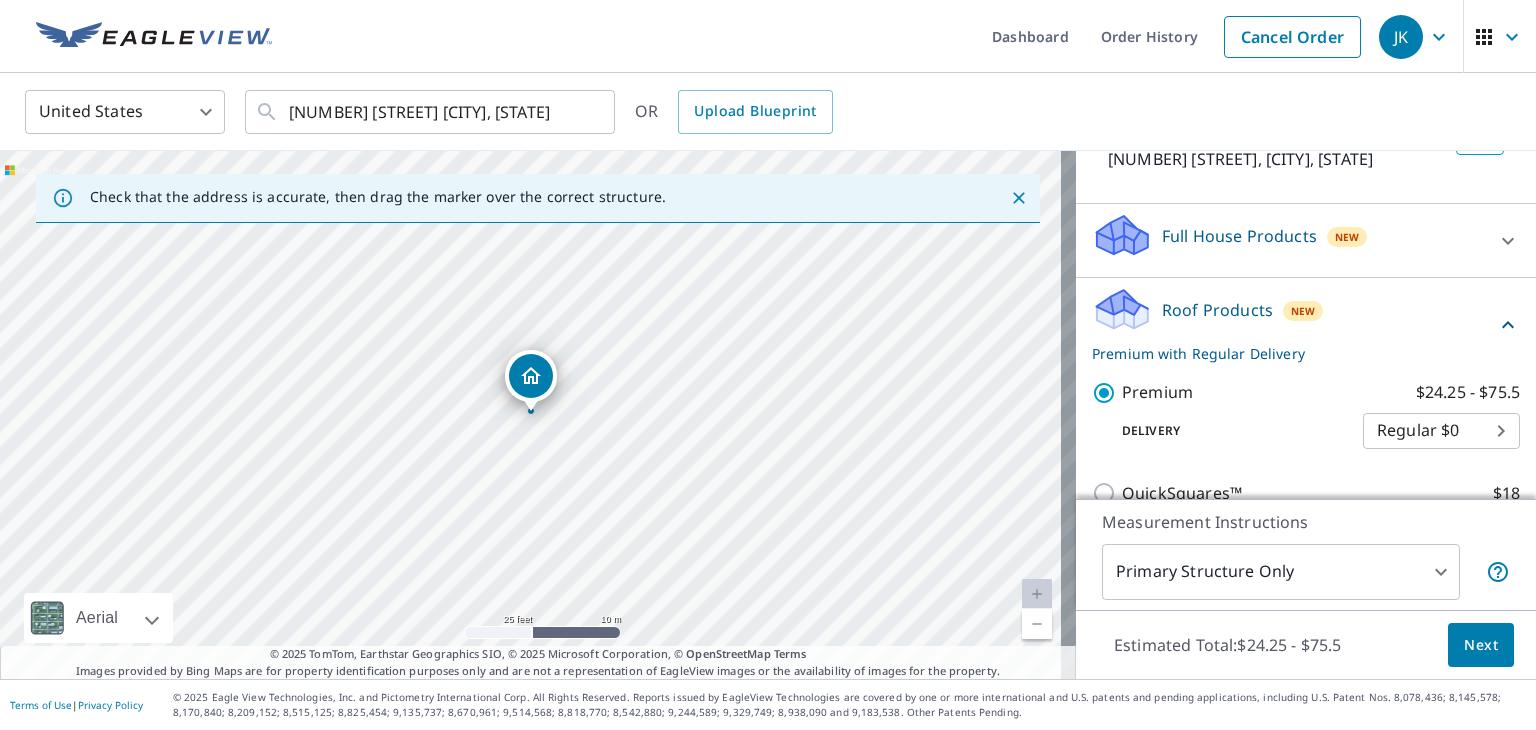 click on "Roof Products" at bounding box center (1217, 310) 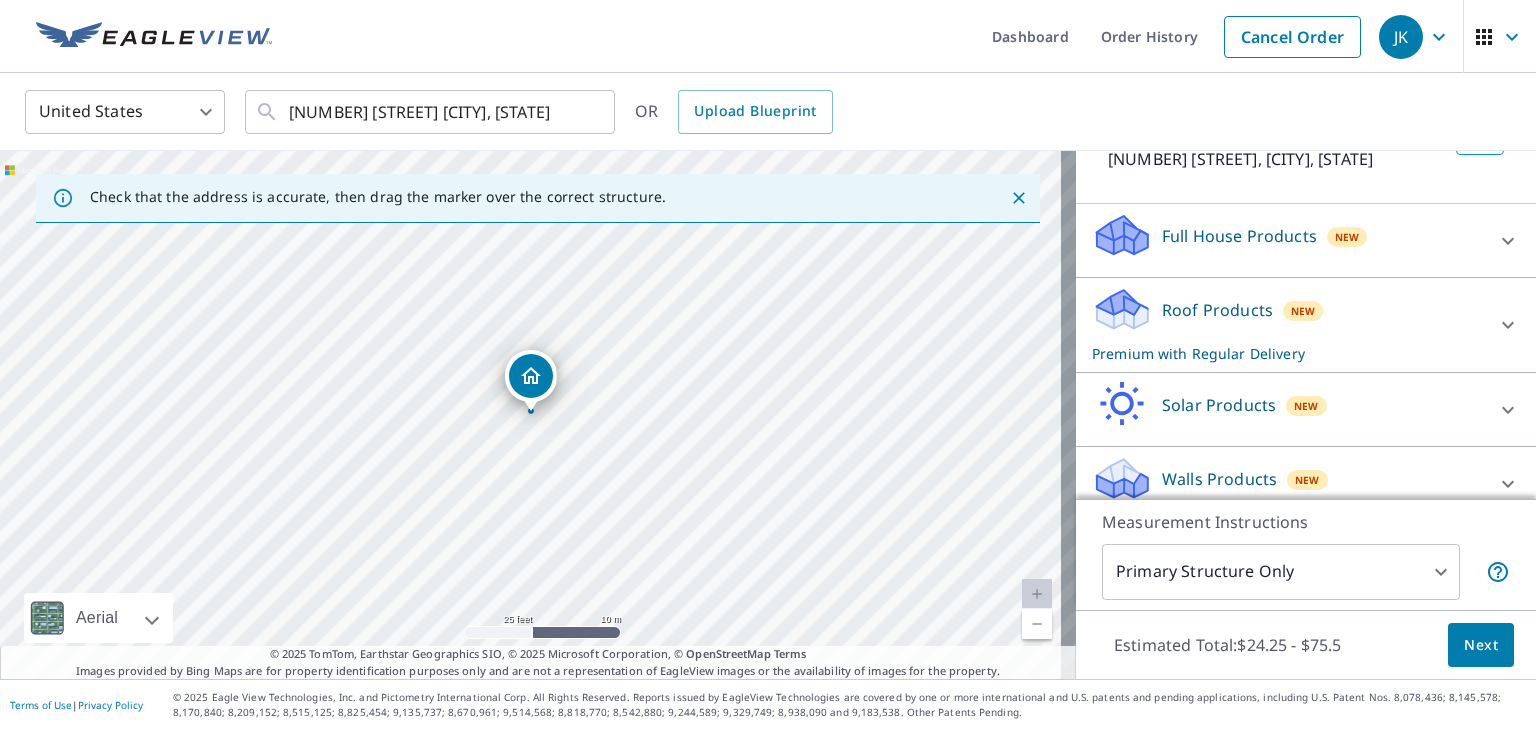 click on "Roof Products" at bounding box center [1217, 310] 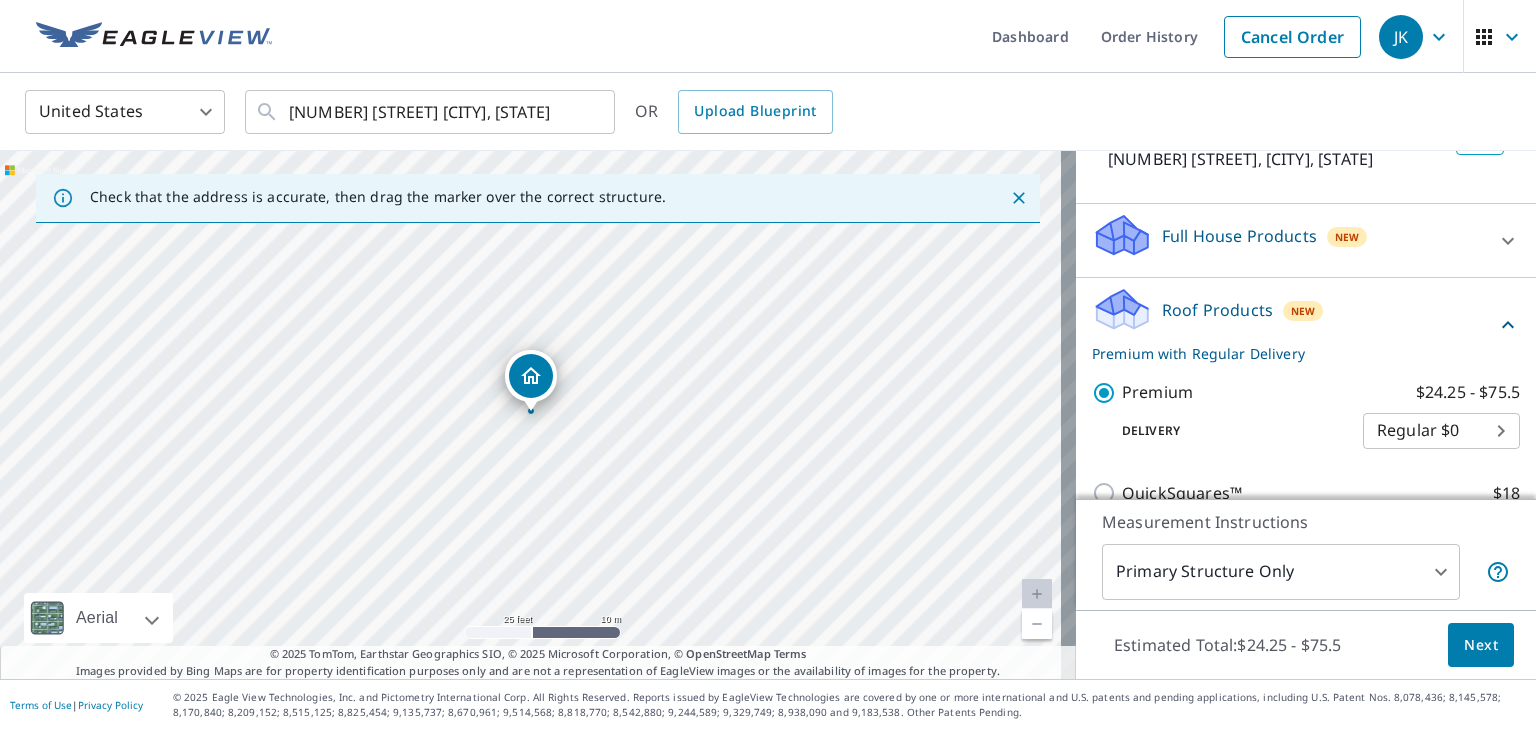scroll, scrollTop: 254, scrollLeft: 0, axis: vertical 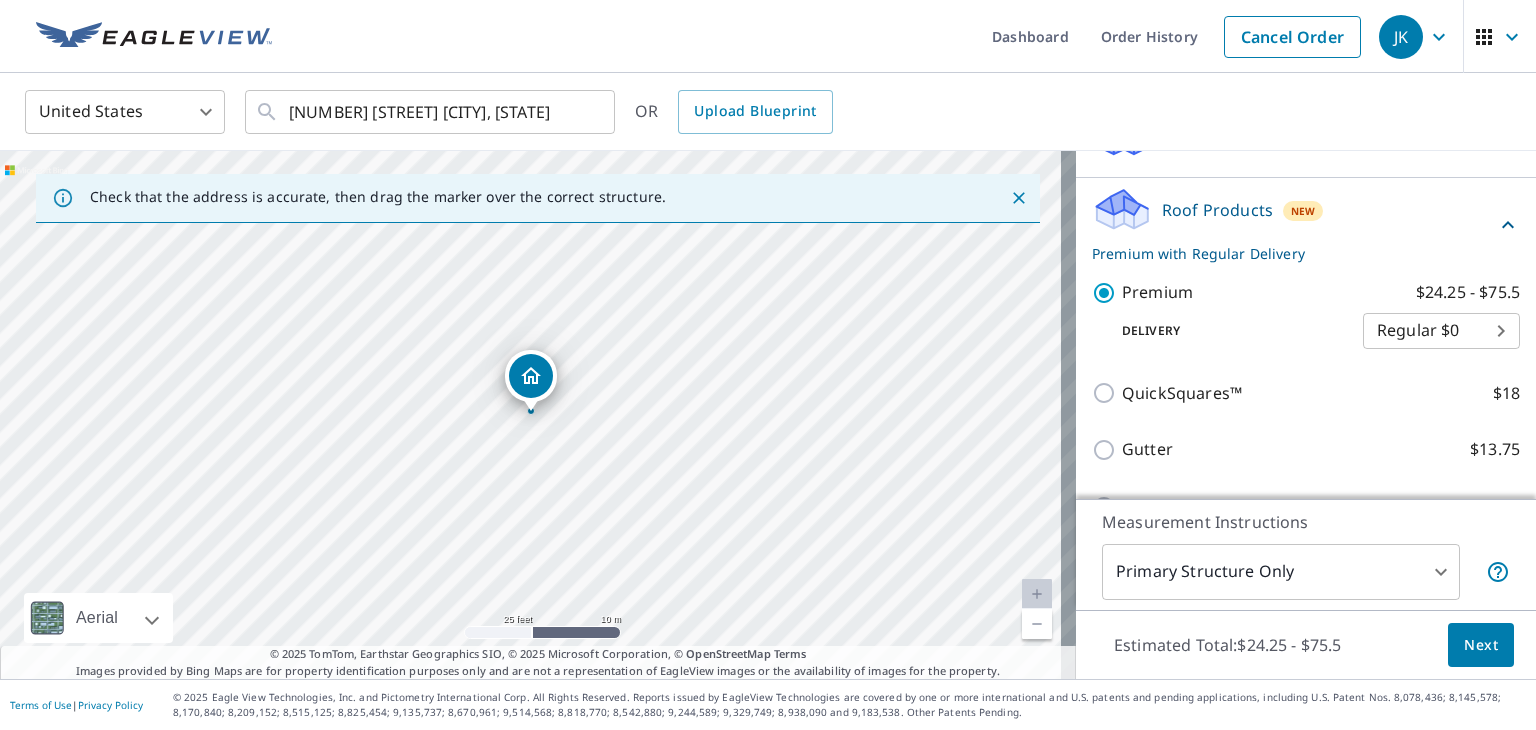 click on "Next" at bounding box center (1481, 645) 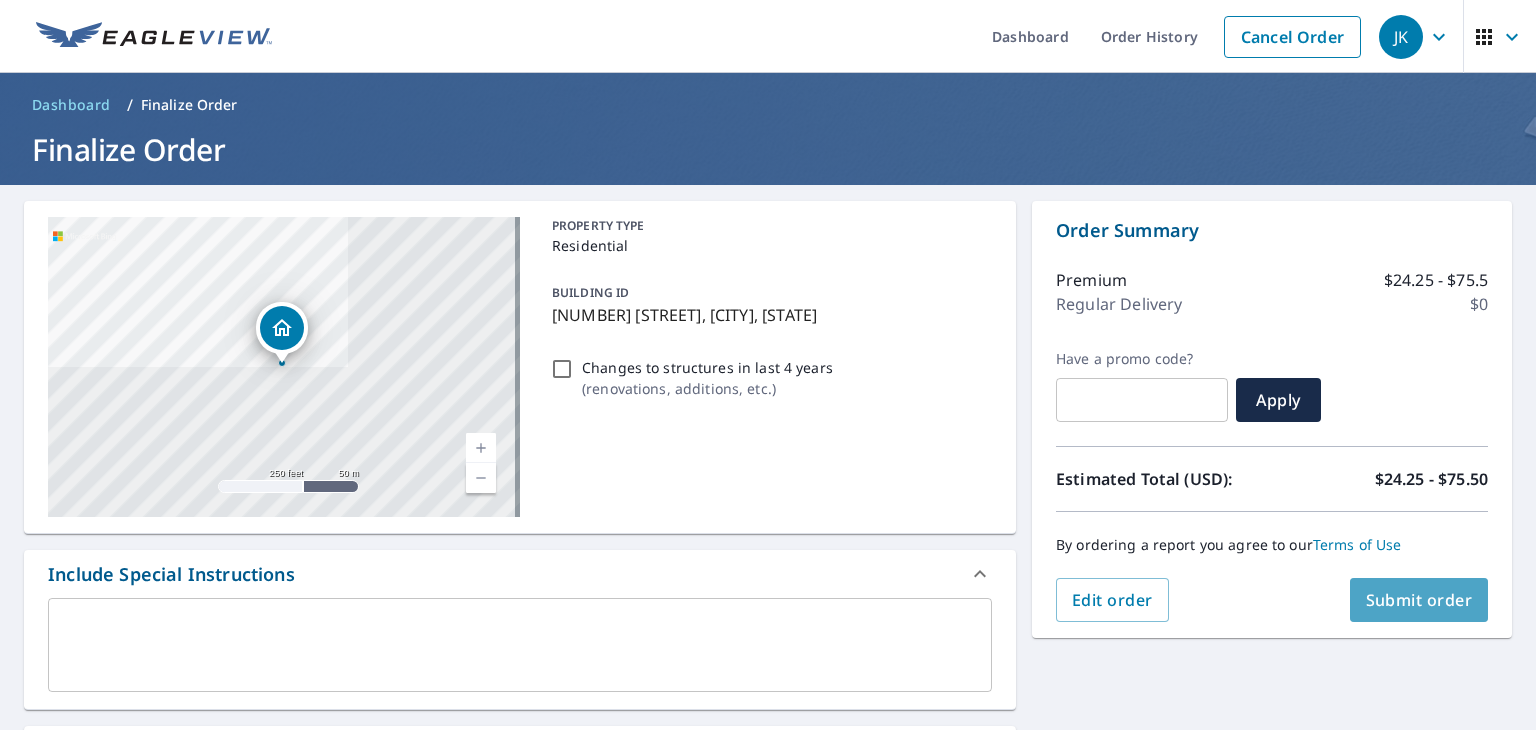 click on "Submit order" at bounding box center [1419, 600] 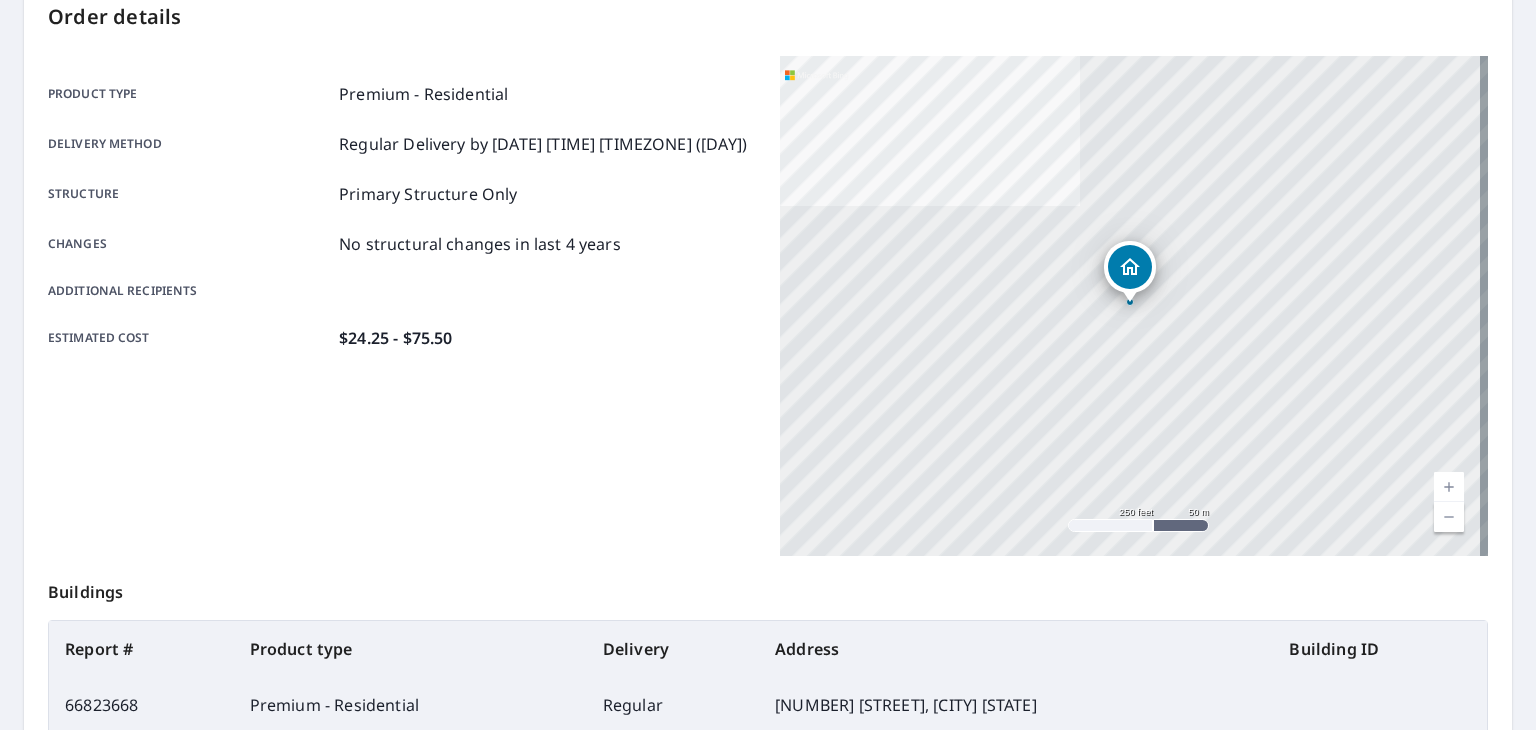 scroll, scrollTop: 0, scrollLeft: 0, axis: both 